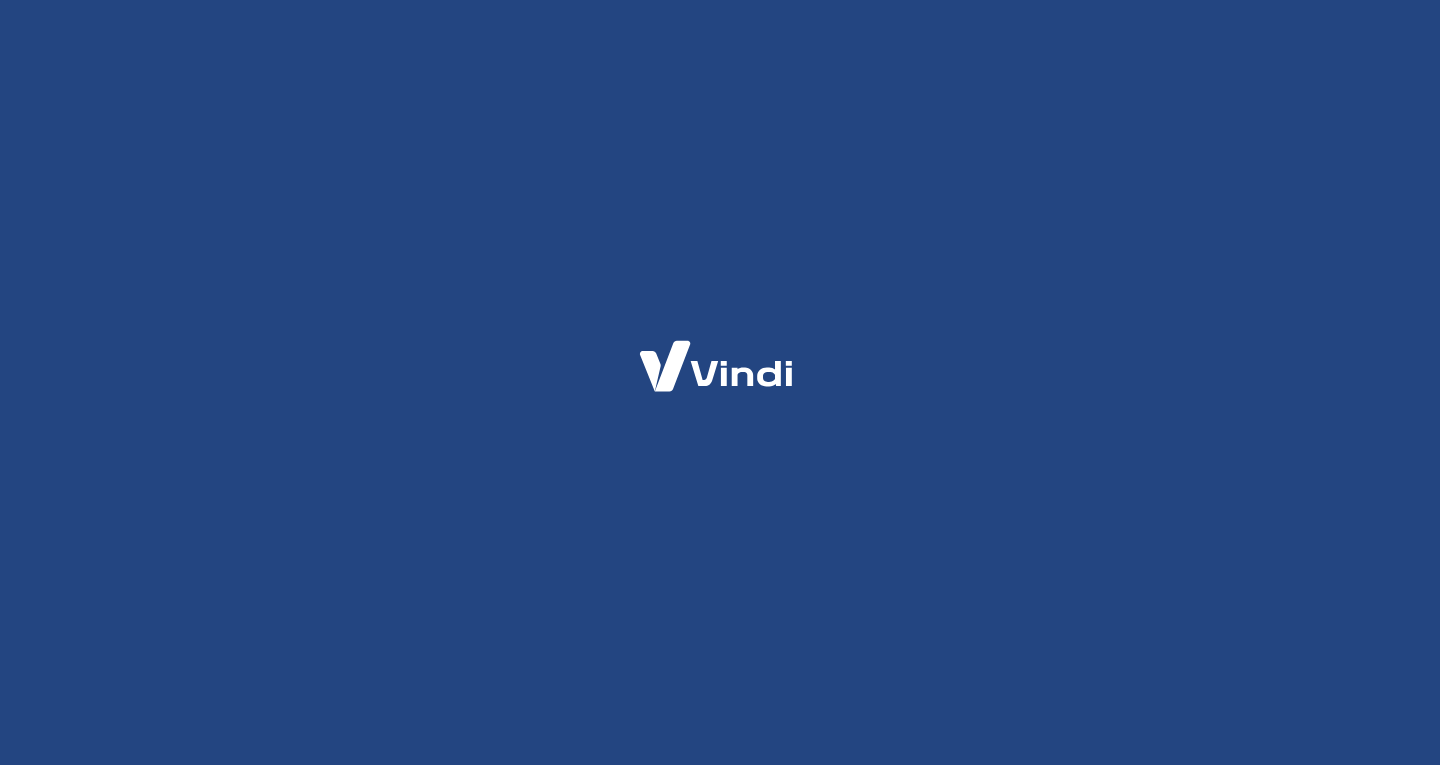 scroll, scrollTop: 0, scrollLeft: 0, axis: both 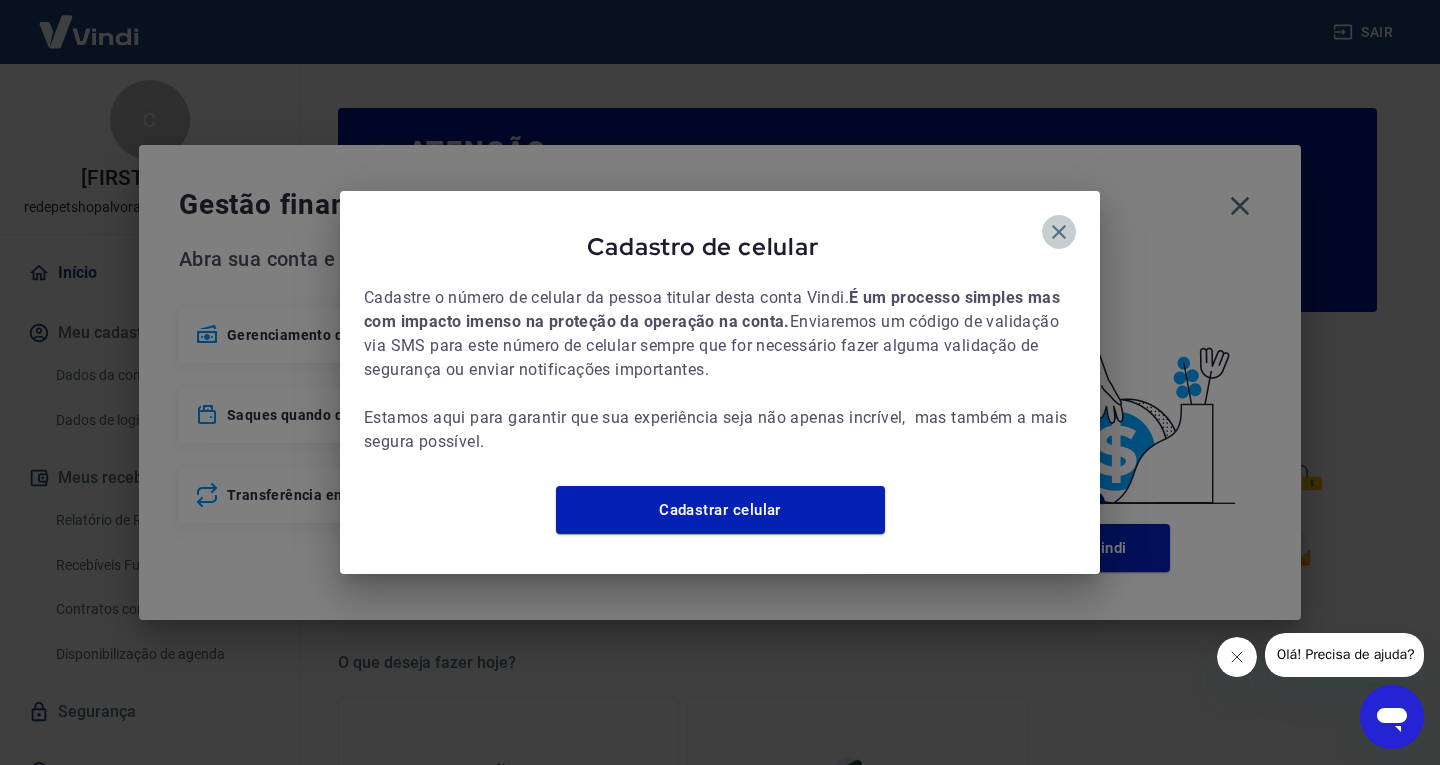 click 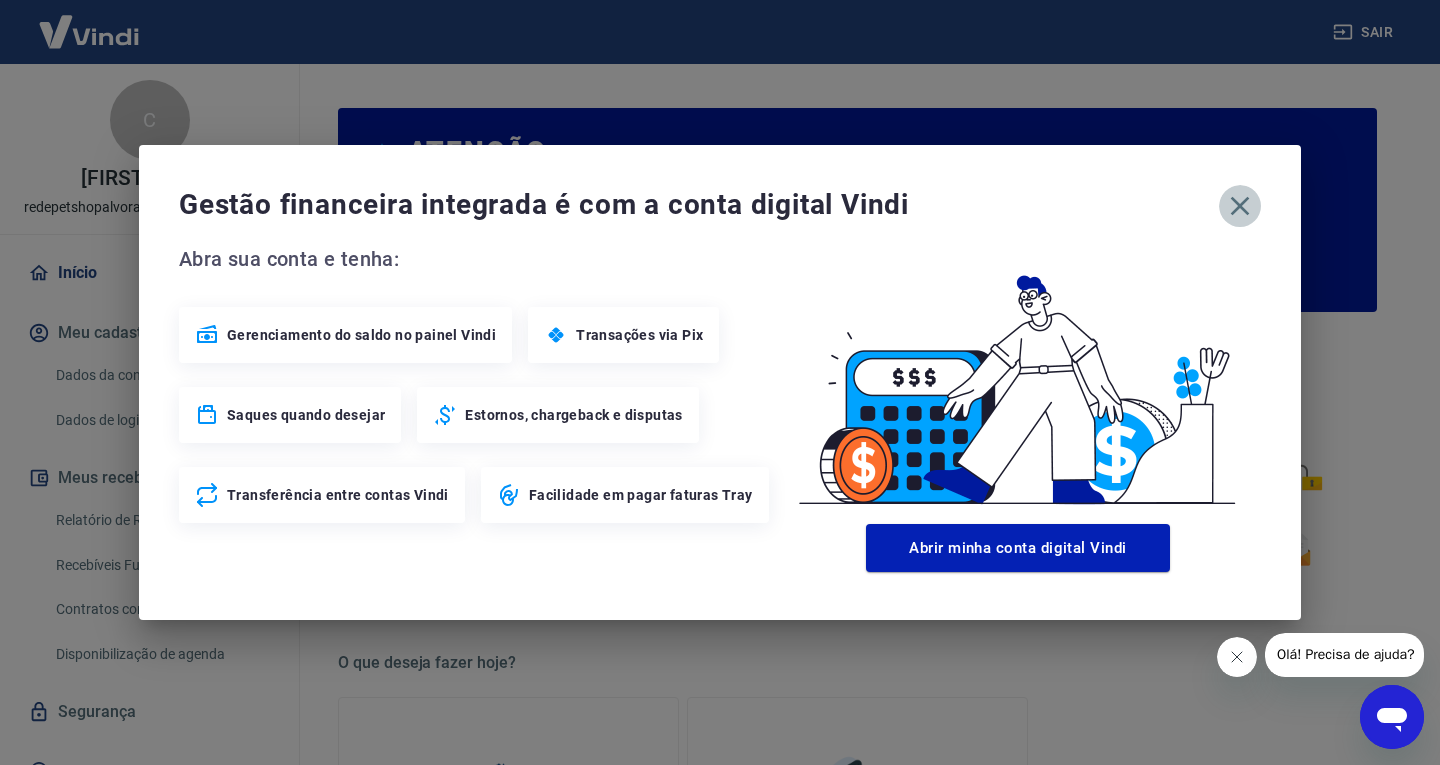 click 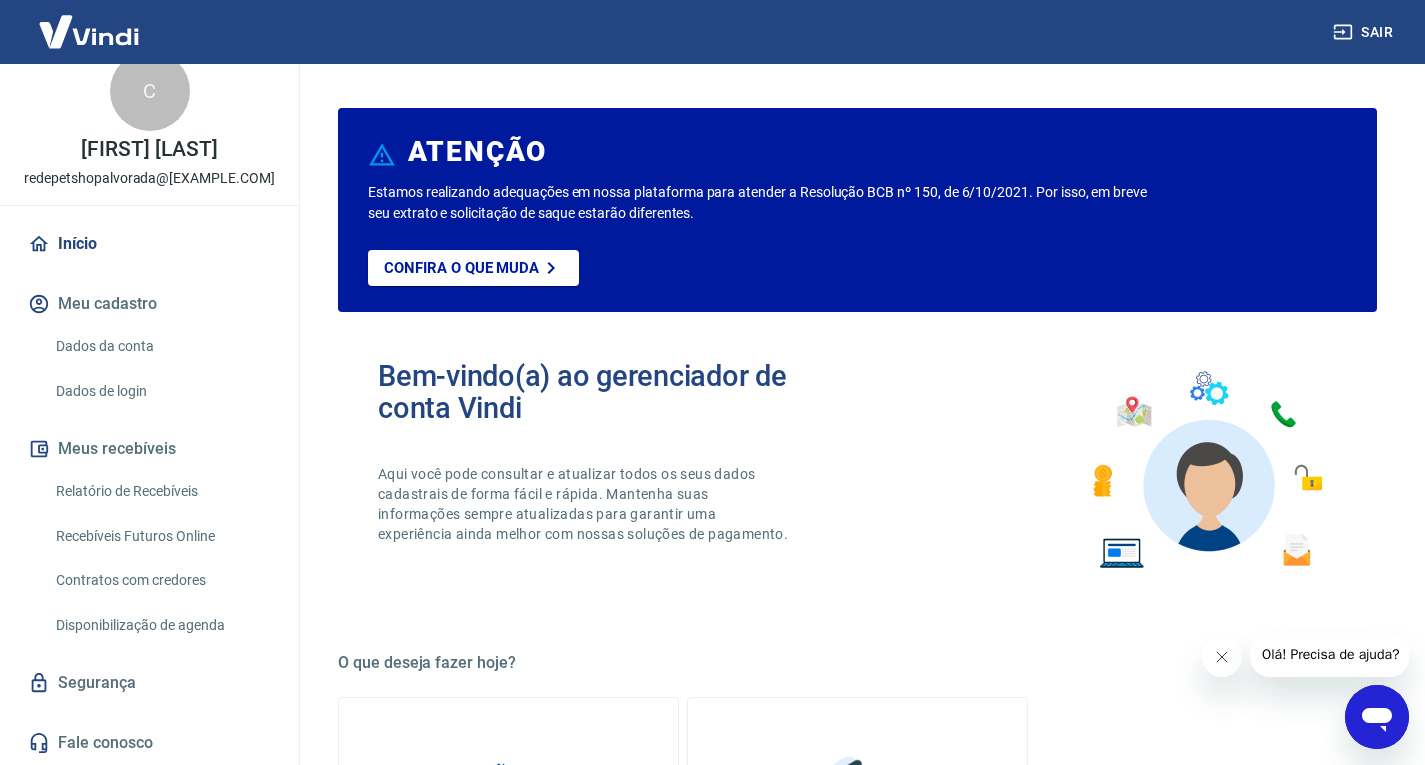 scroll, scrollTop: 50, scrollLeft: 0, axis: vertical 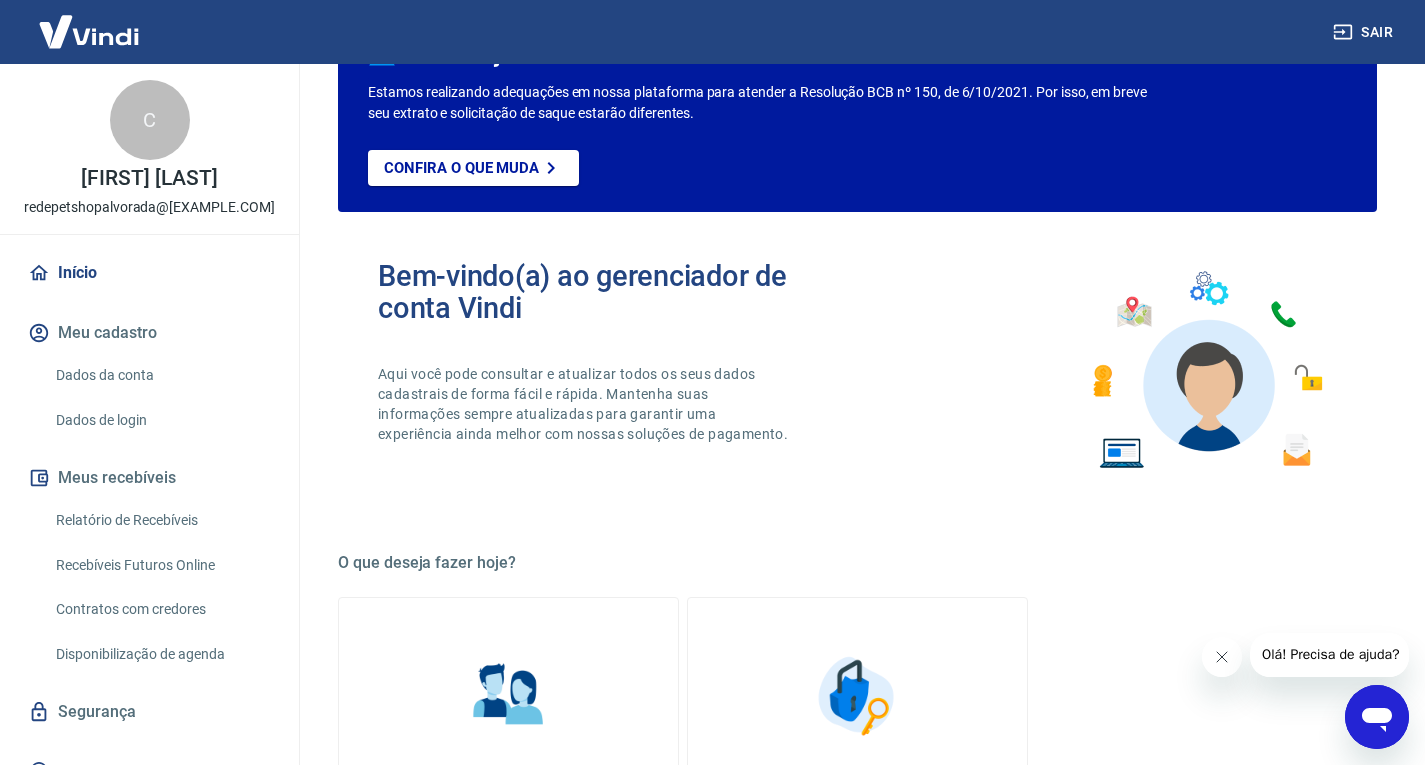 click on "Relatório de Recebíveis" at bounding box center [161, 520] 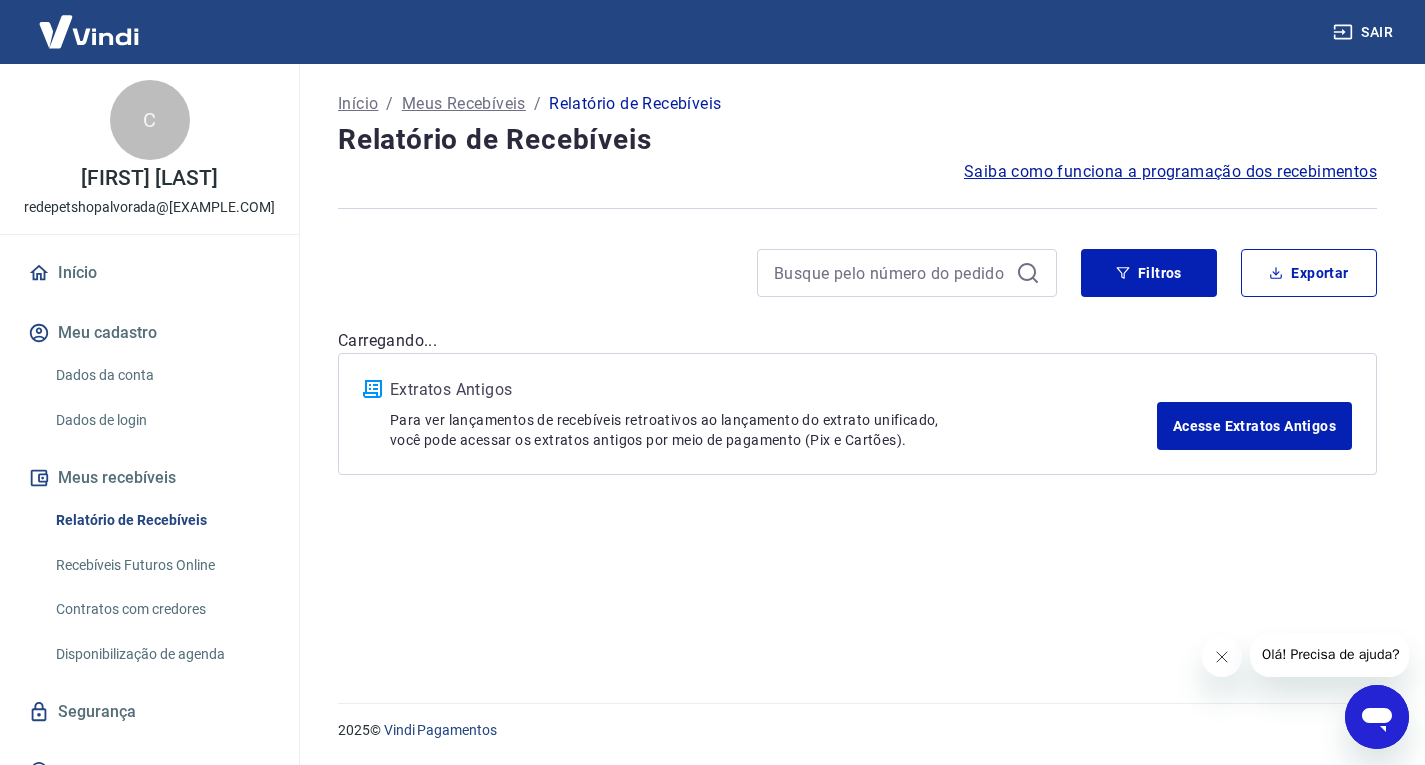 scroll, scrollTop: 0, scrollLeft: 0, axis: both 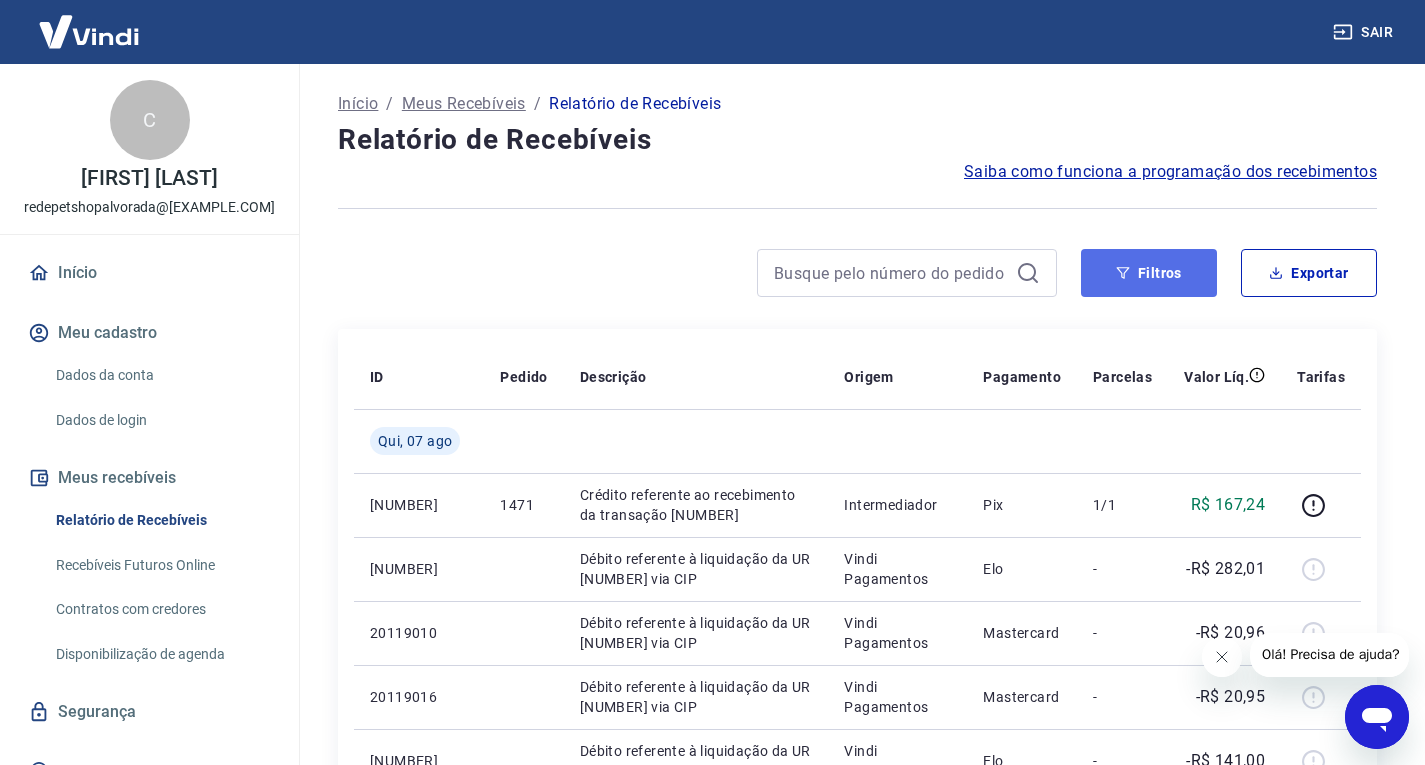 click on "Filtros" at bounding box center [1149, 273] 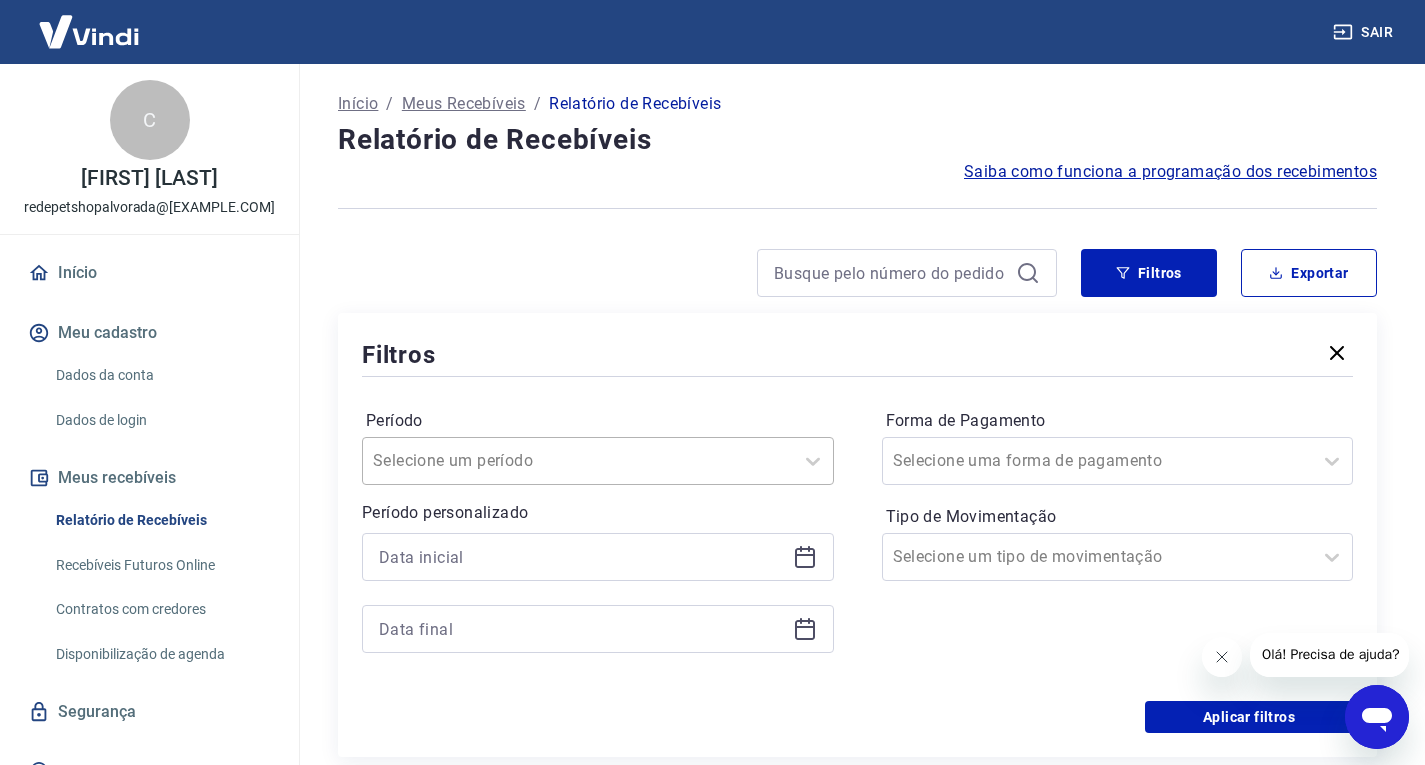 click on "Selecione um período" at bounding box center [598, 461] 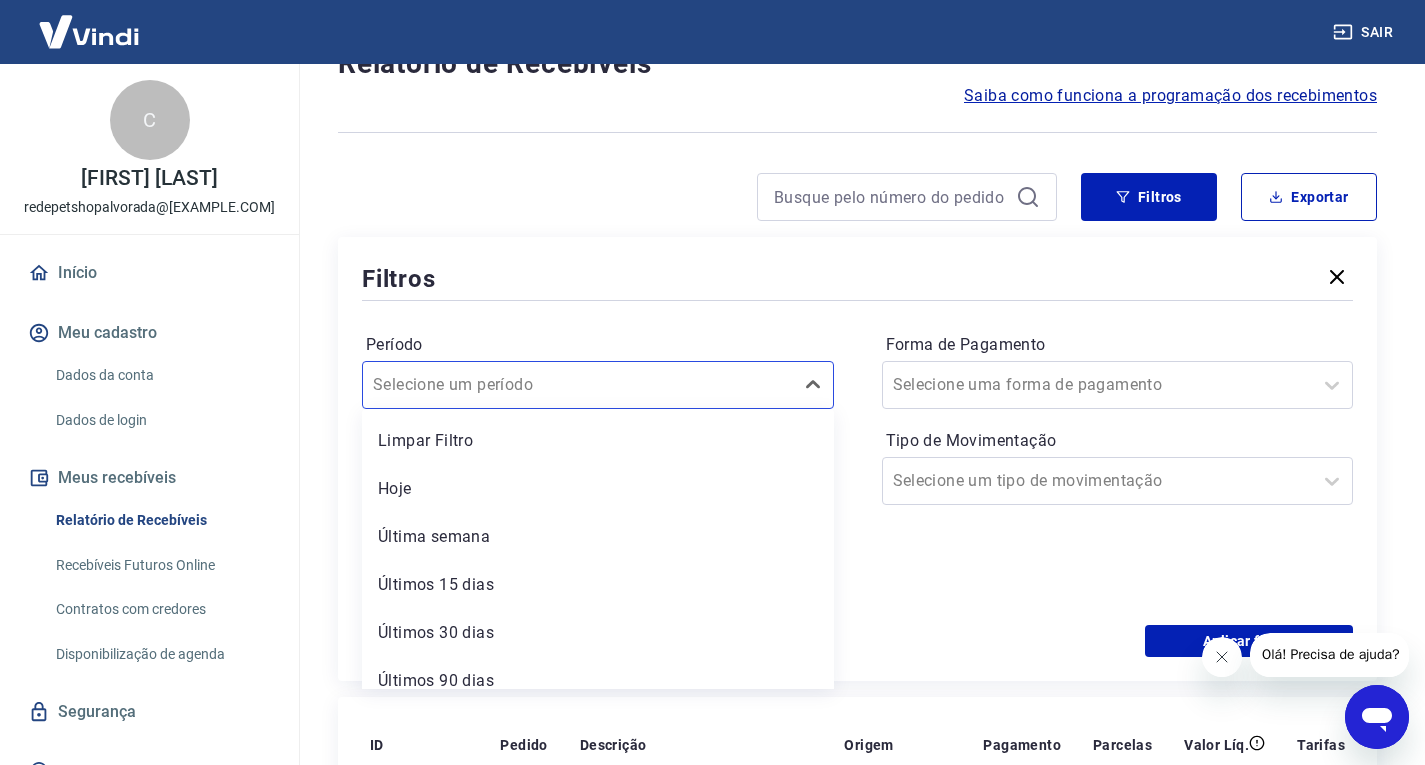 scroll, scrollTop: 120, scrollLeft: 0, axis: vertical 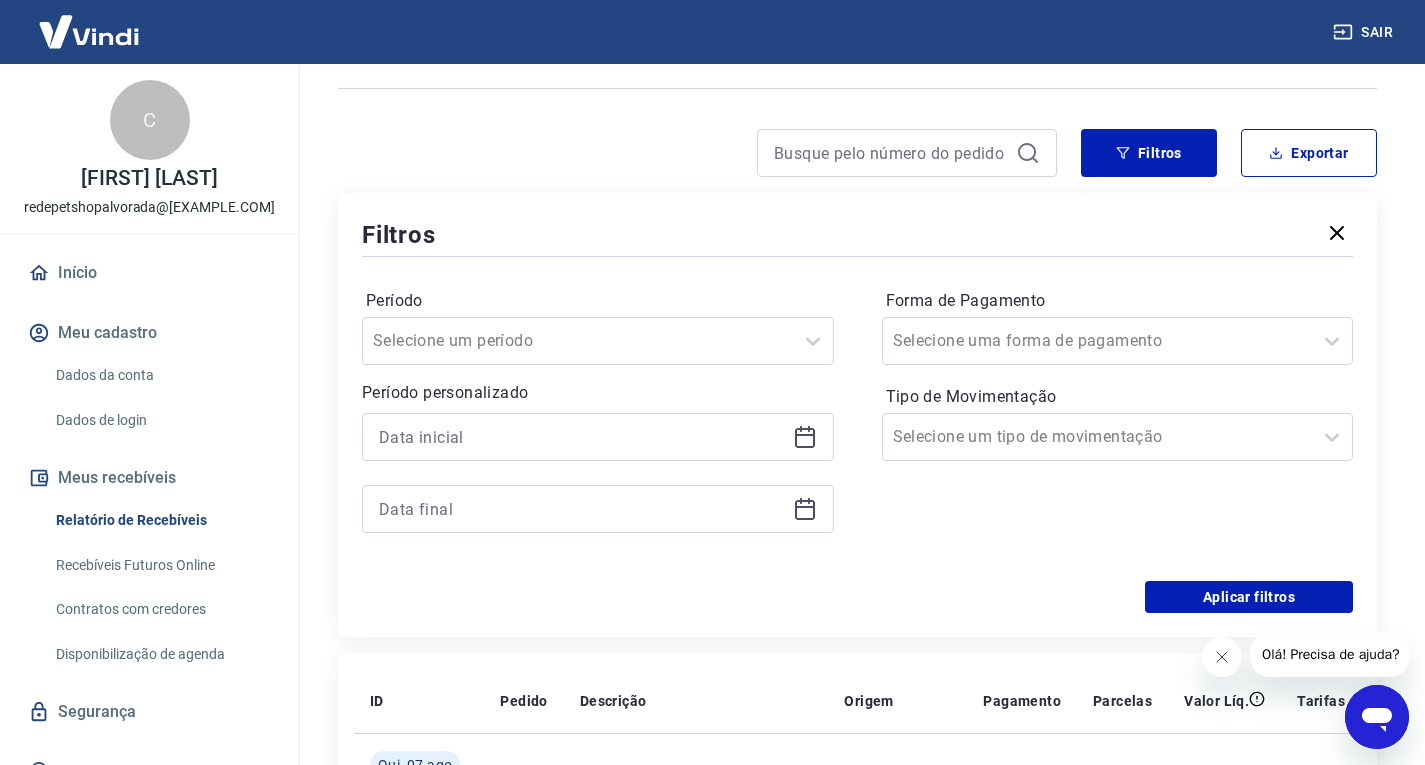click at bounding box center [857, 256] 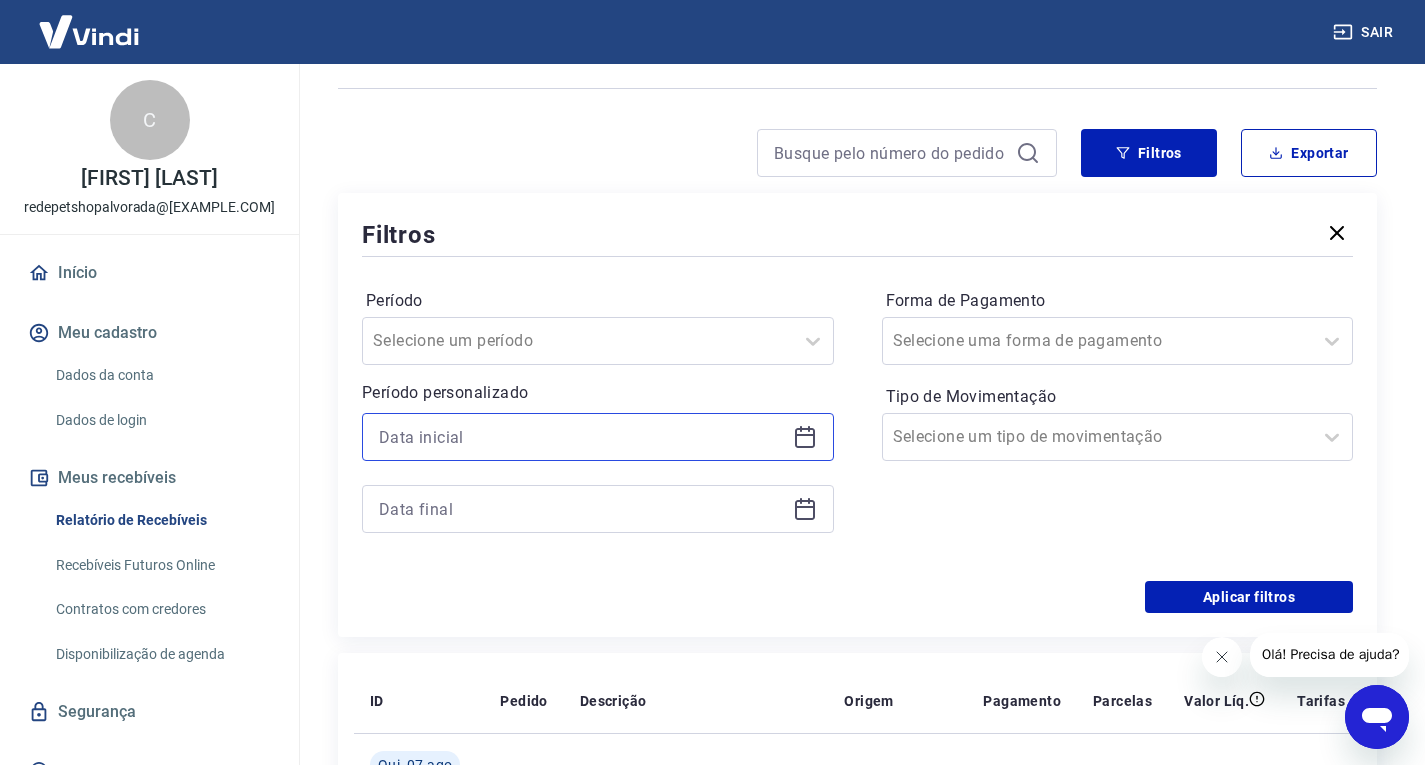 click at bounding box center (582, 437) 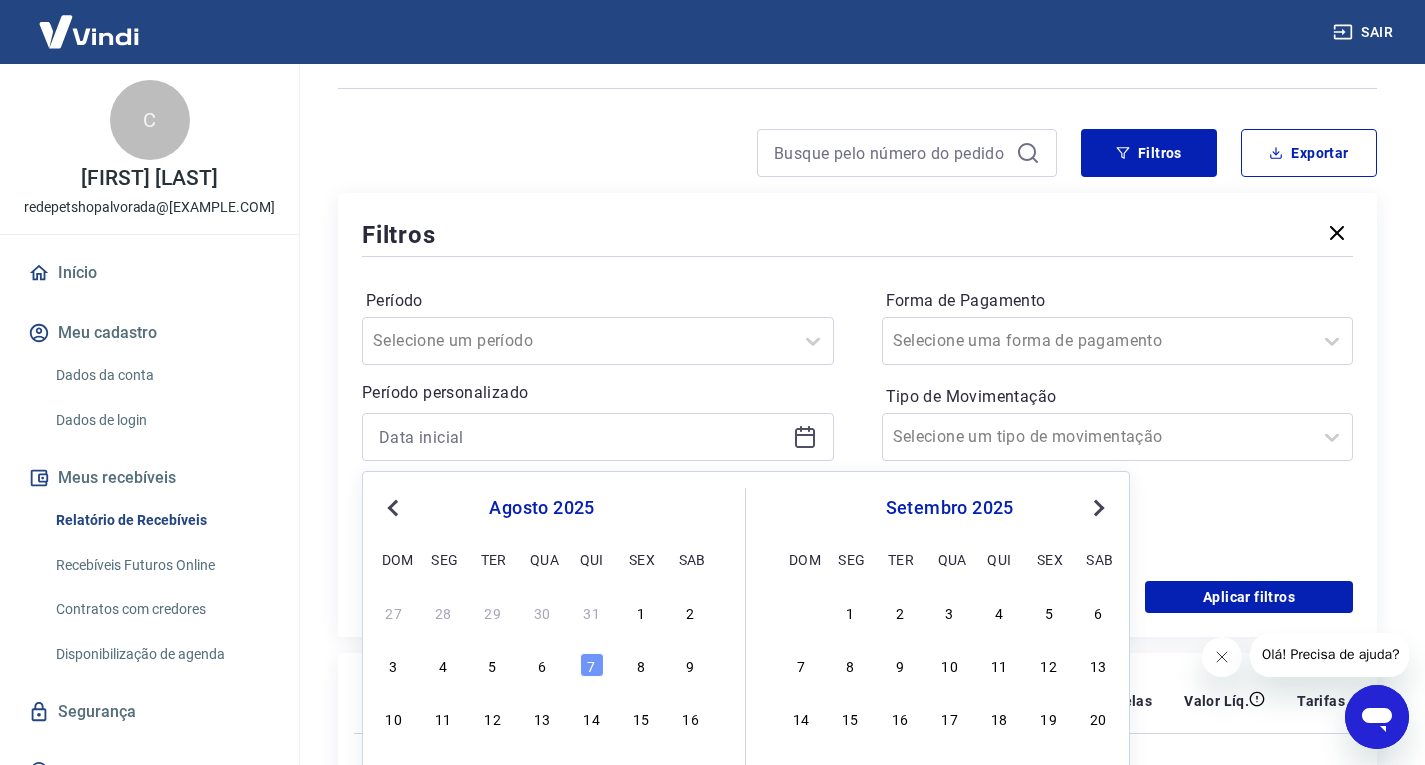 click on "Previous Month" at bounding box center [395, 507] 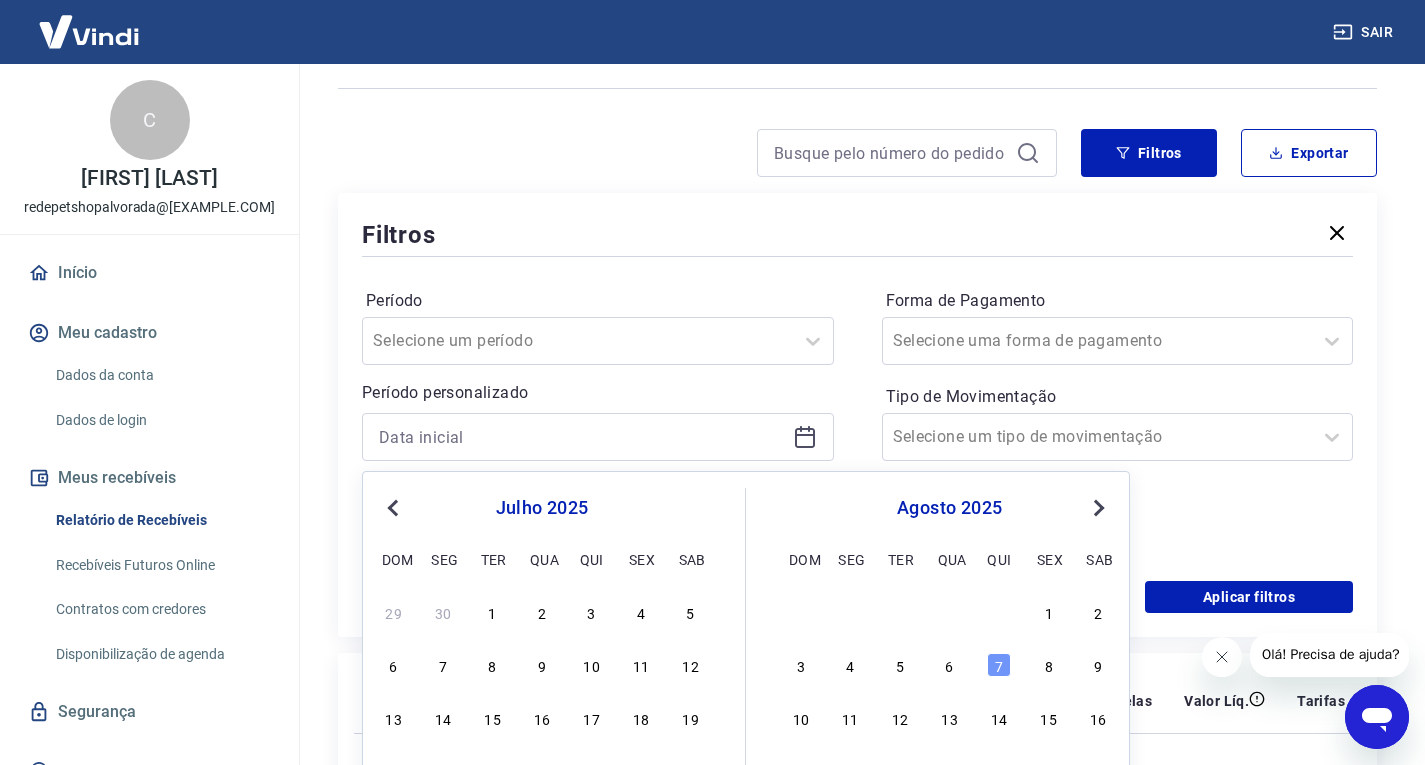 click on "Previous Month" at bounding box center [395, 507] 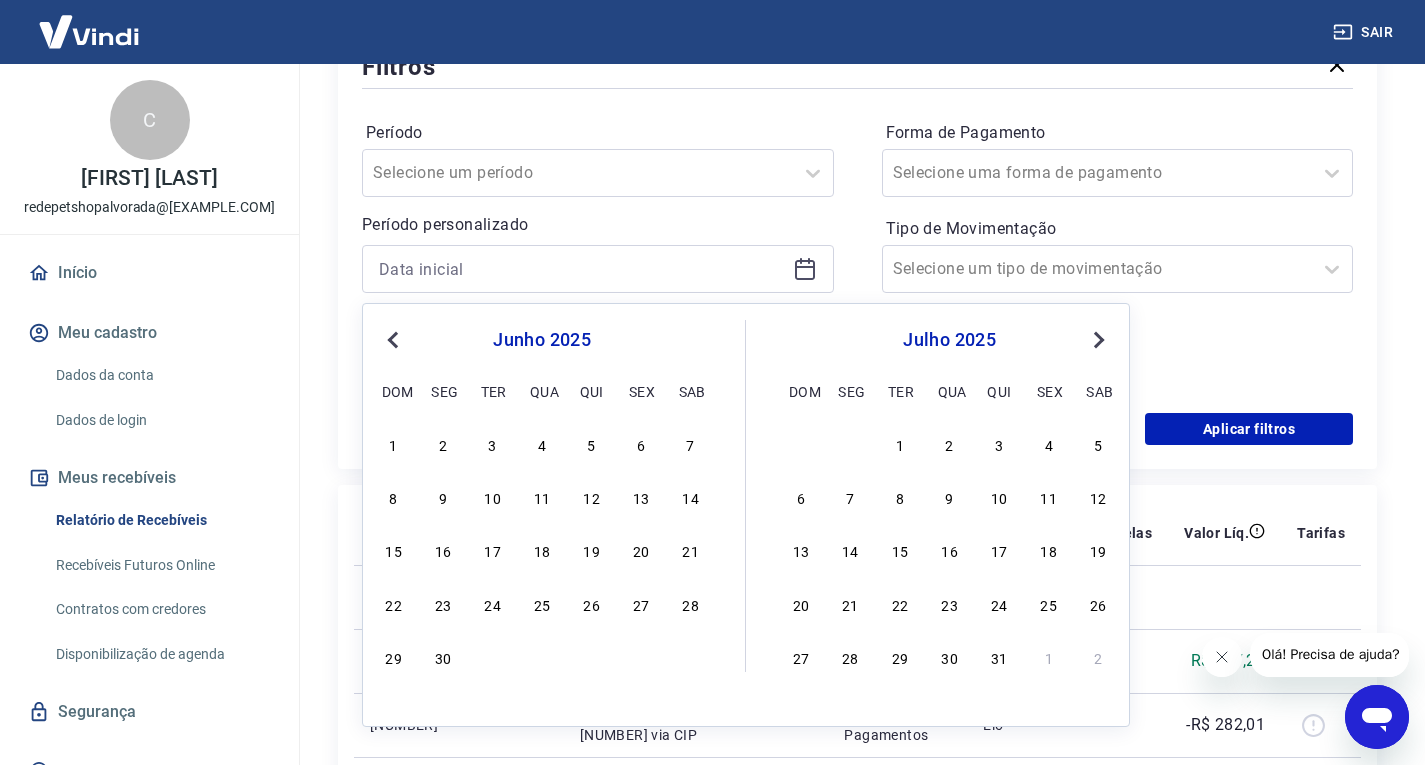 scroll, scrollTop: 320, scrollLeft: 0, axis: vertical 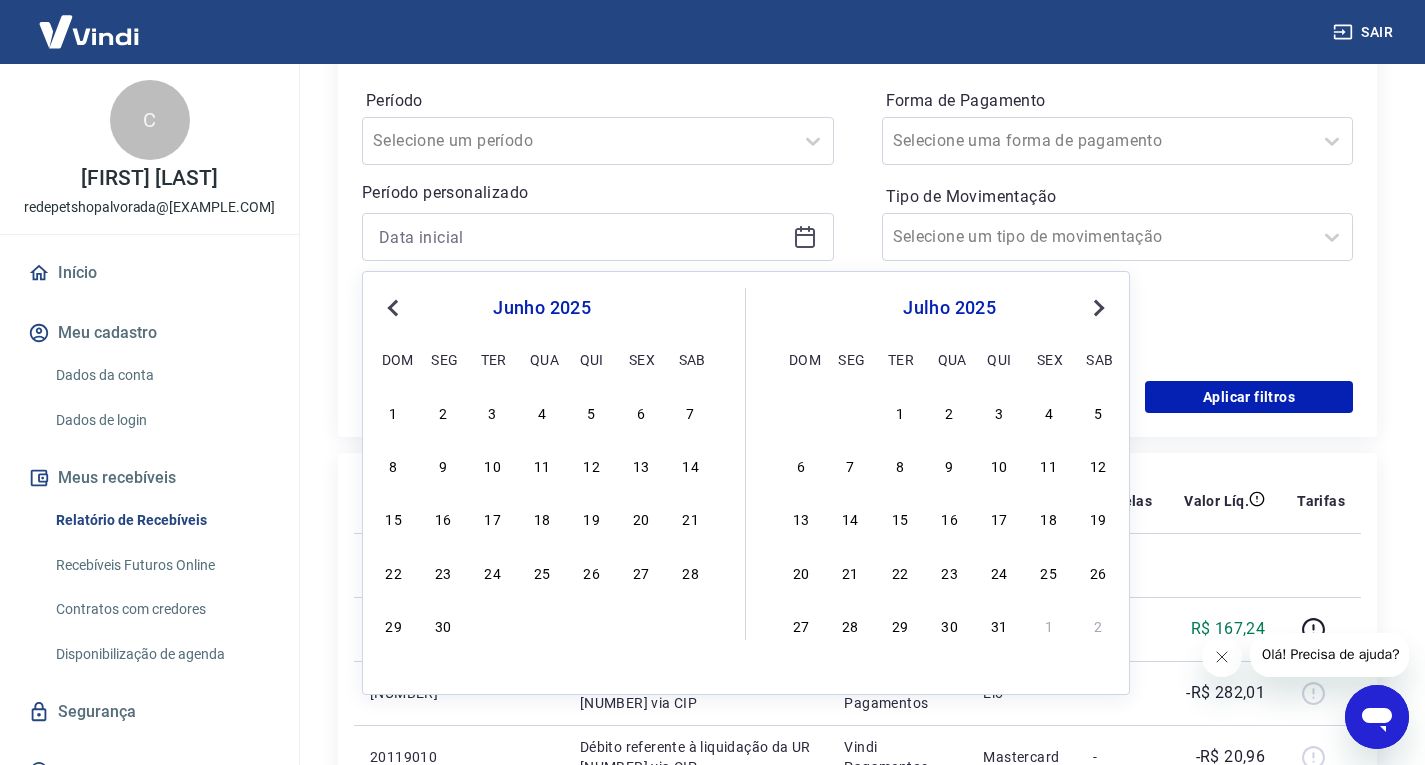 click on "8 9 10 11 12 13 14" at bounding box center [542, 465] 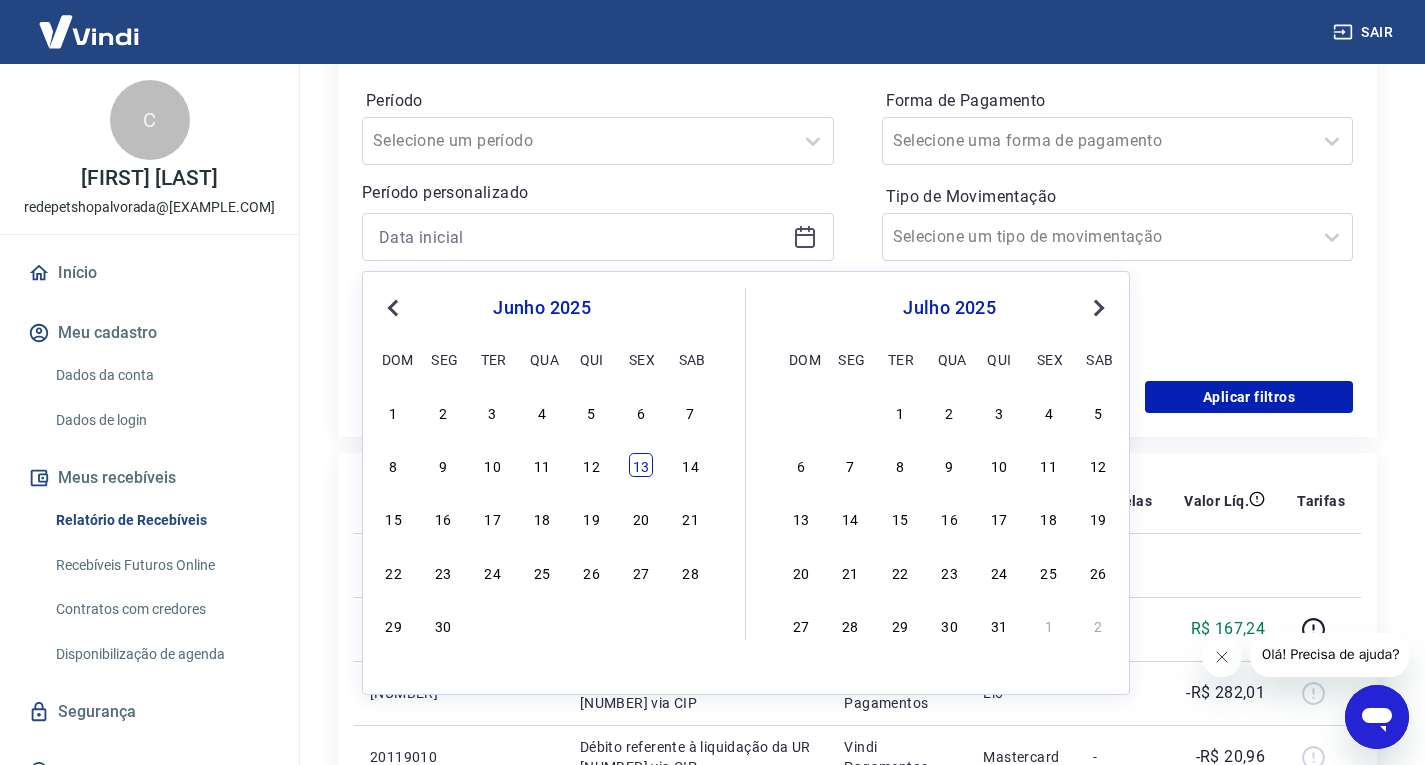 click on "13" at bounding box center (641, 465) 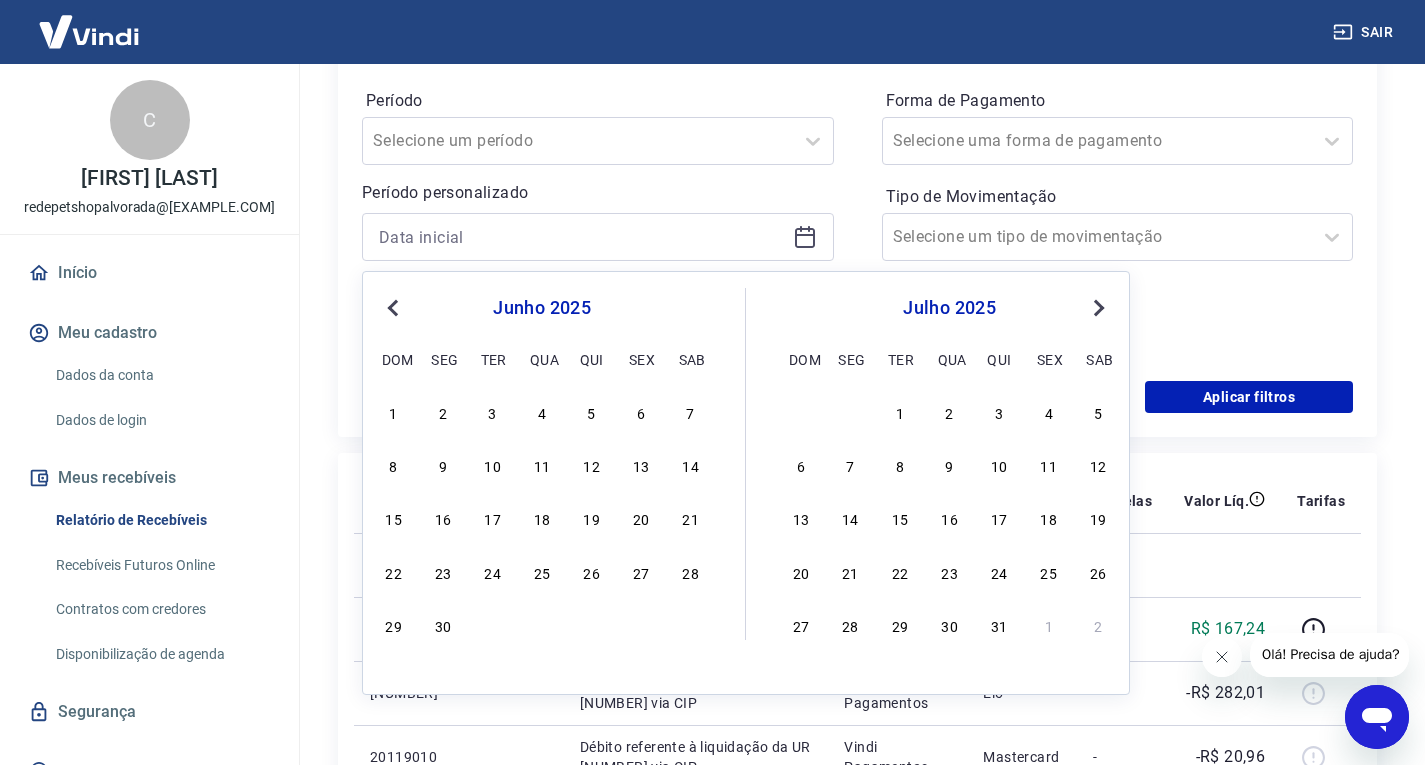 type on "[DATE]" 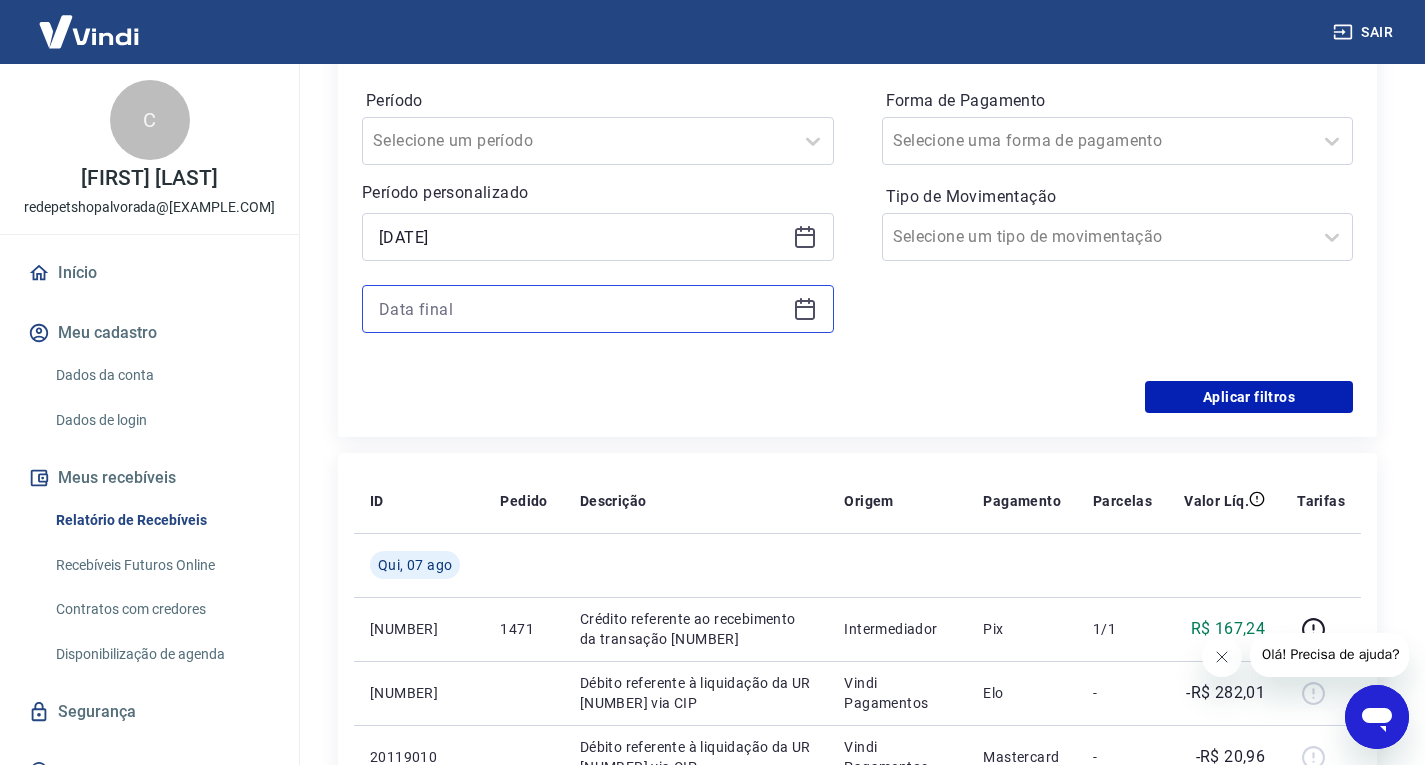 click at bounding box center (582, 309) 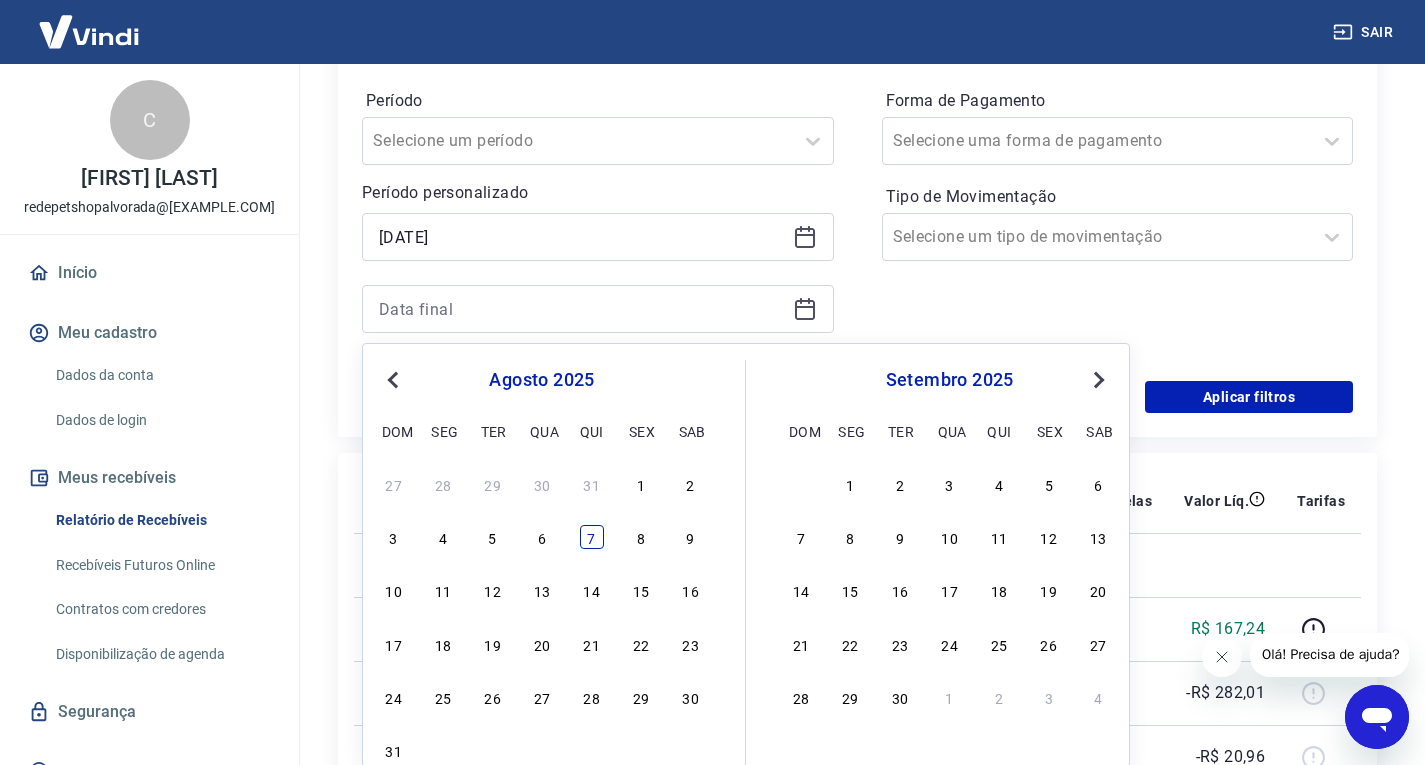 click on "7" at bounding box center [592, 537] 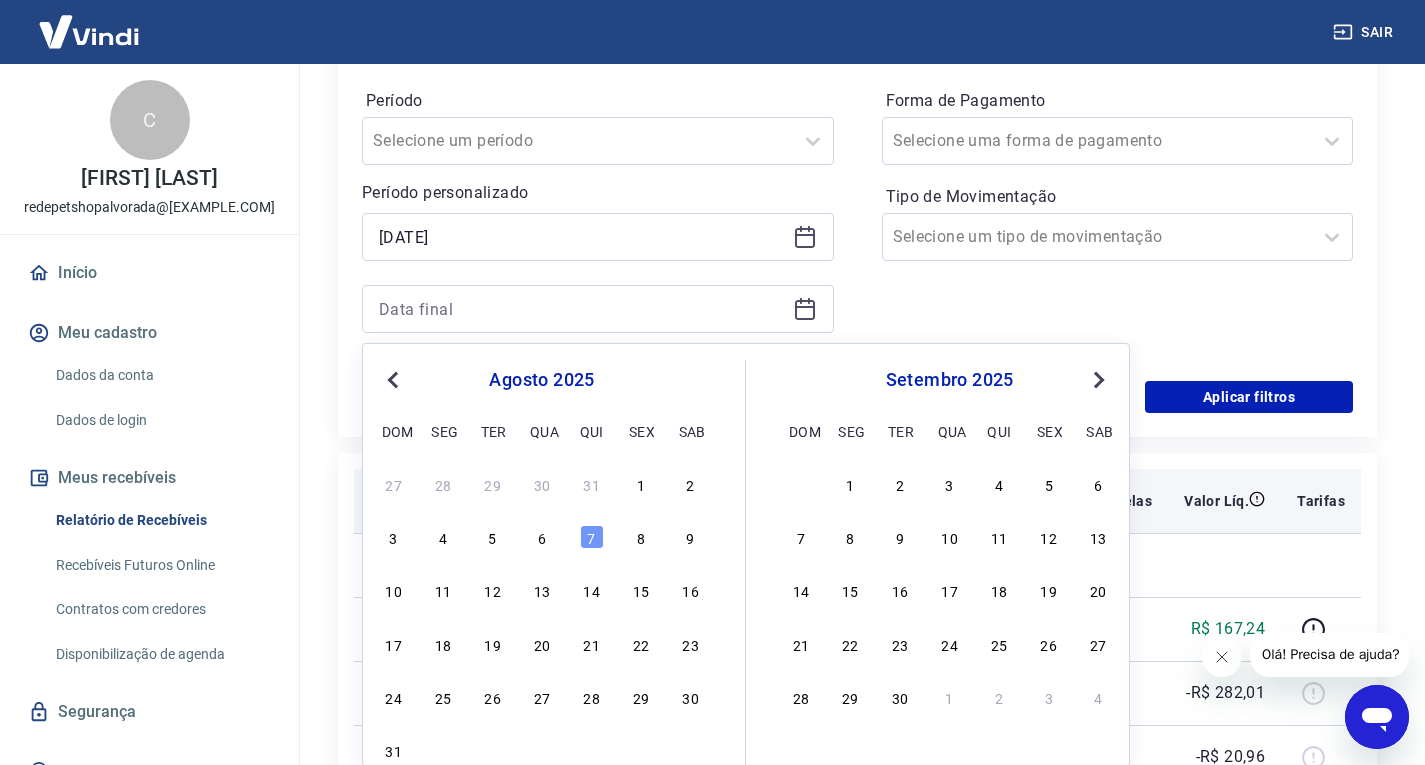 type on "07/08/2025" 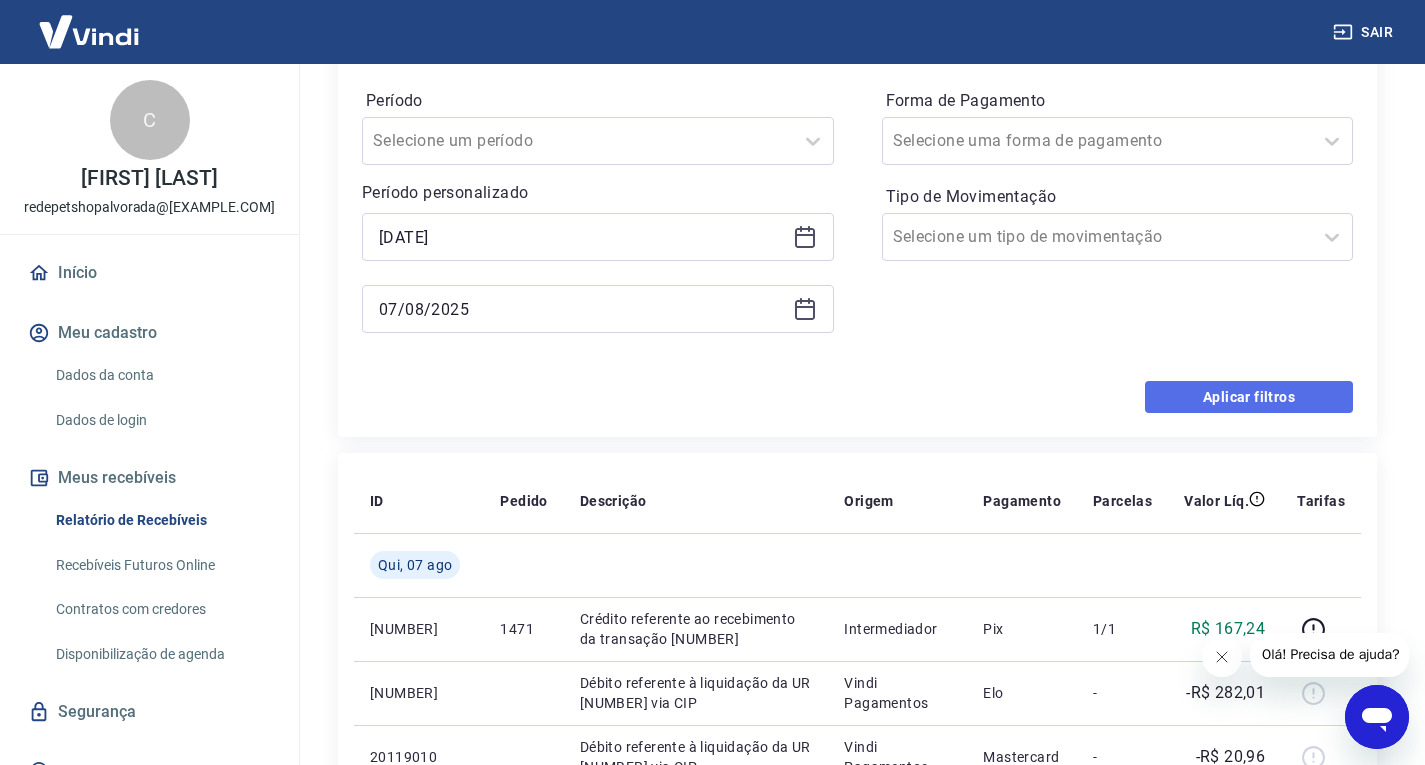 click on "Aplicar filtros" at bounding box center [1249, 397] 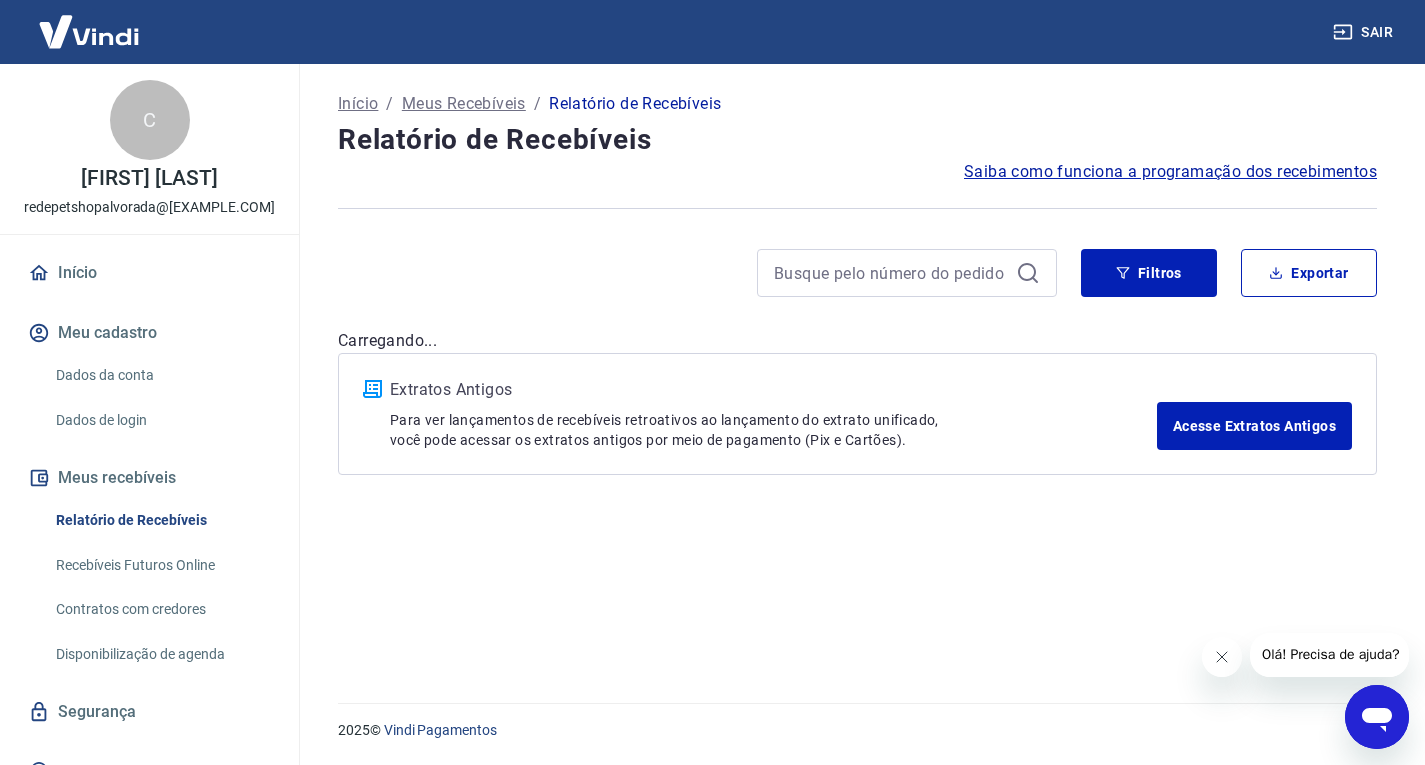 scroll, scrollTop: 0, scrollLeft: 0, axis: both 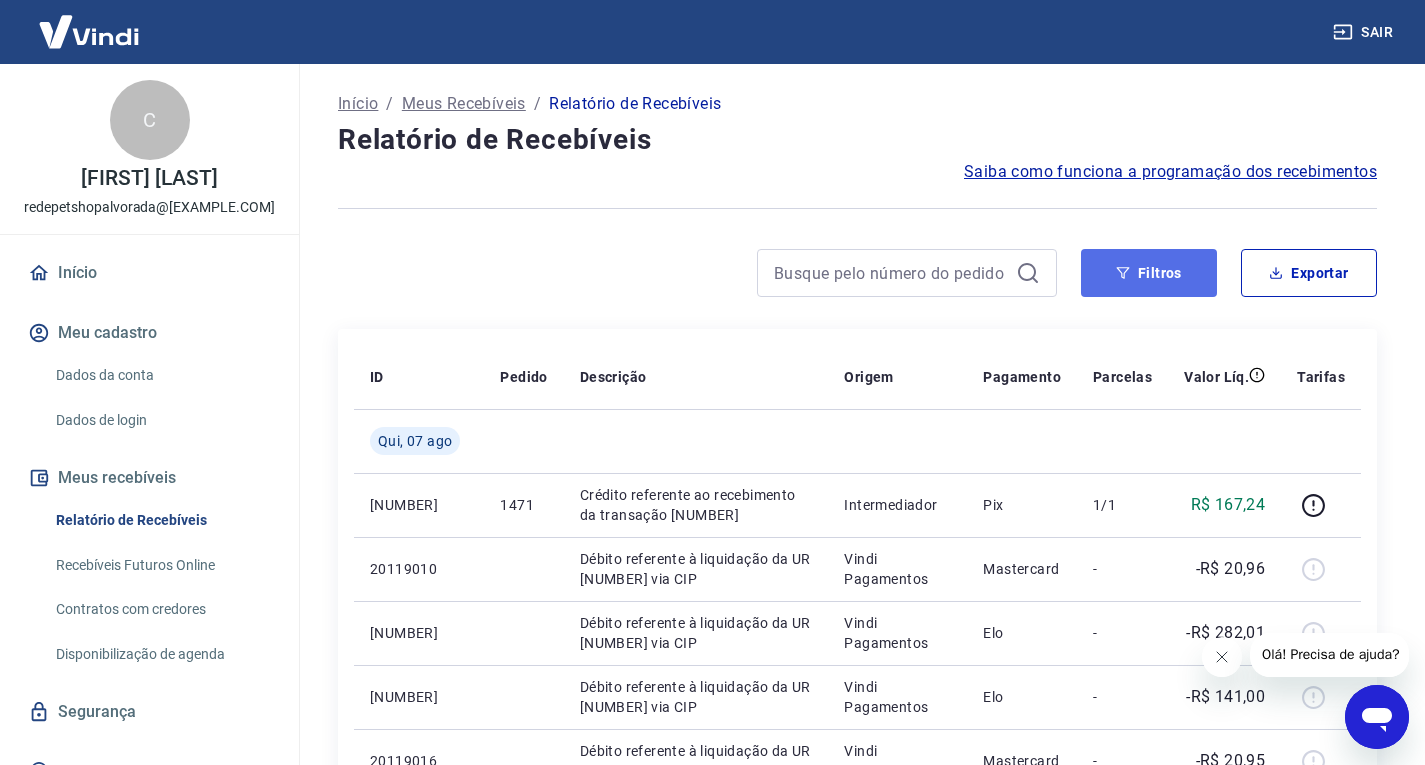 click on "Filtros" at bounding box center (1149, 273) 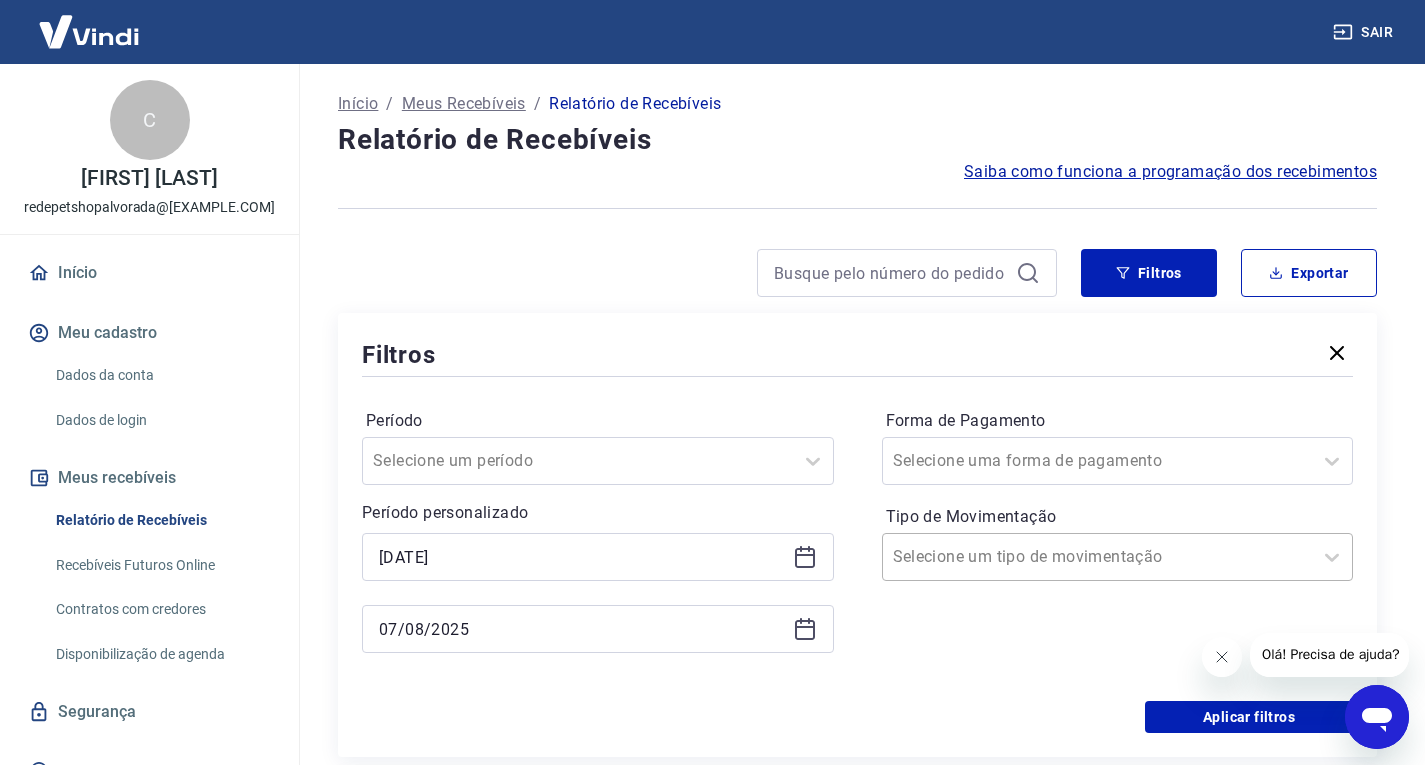 click on "Tipo de Movimentação" at bounding box center [994, 557] 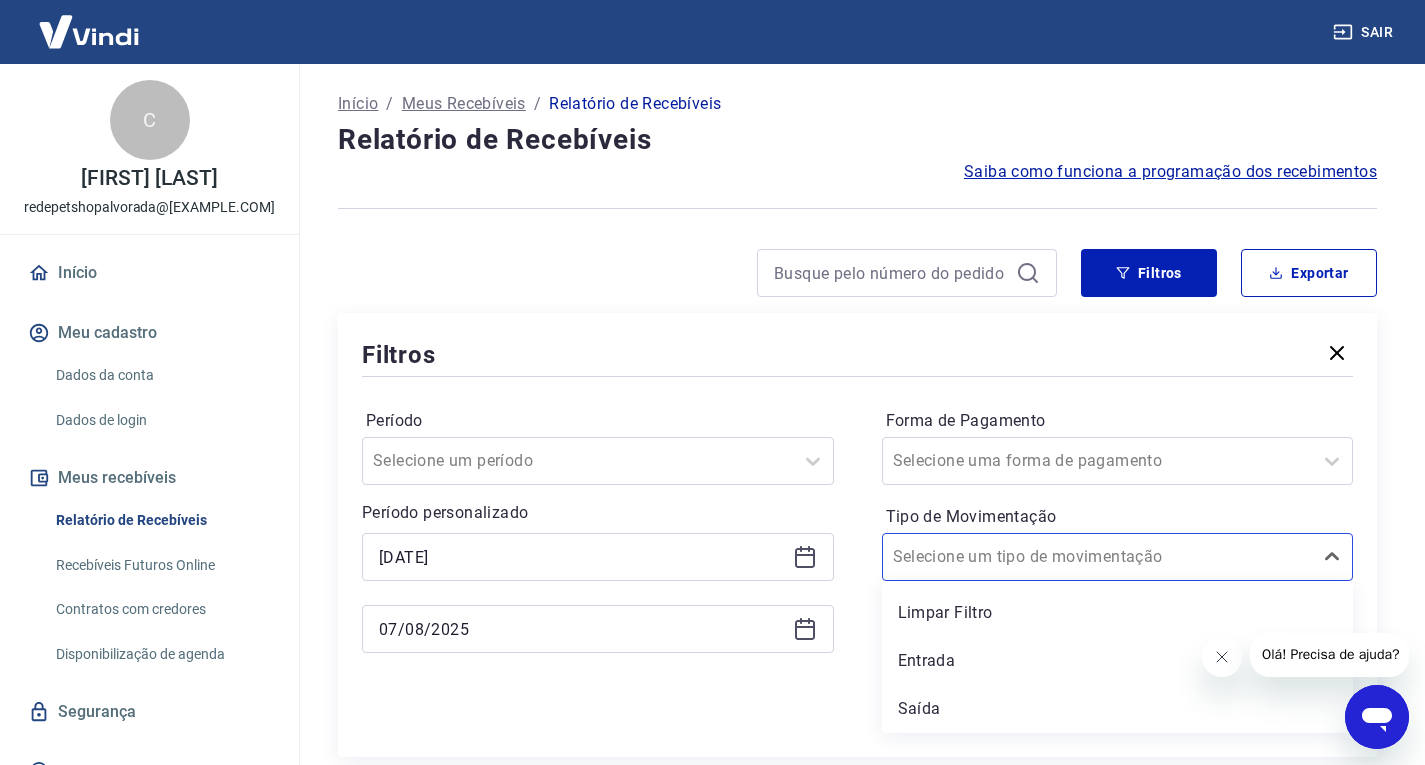 scroll, scrollTop: 100, scrollLeft: 0, axis: vertical 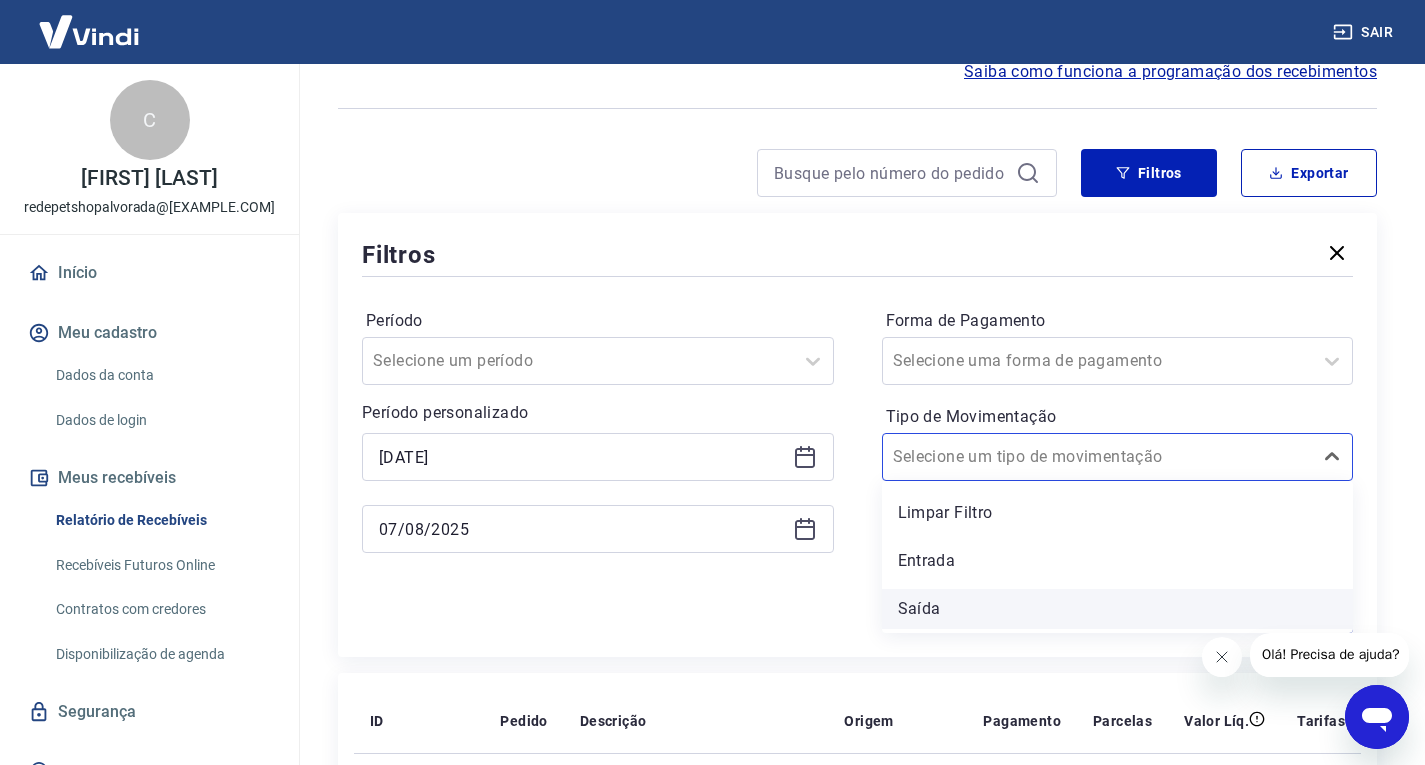 click on "Saída" at bounding box center [1118, 609] 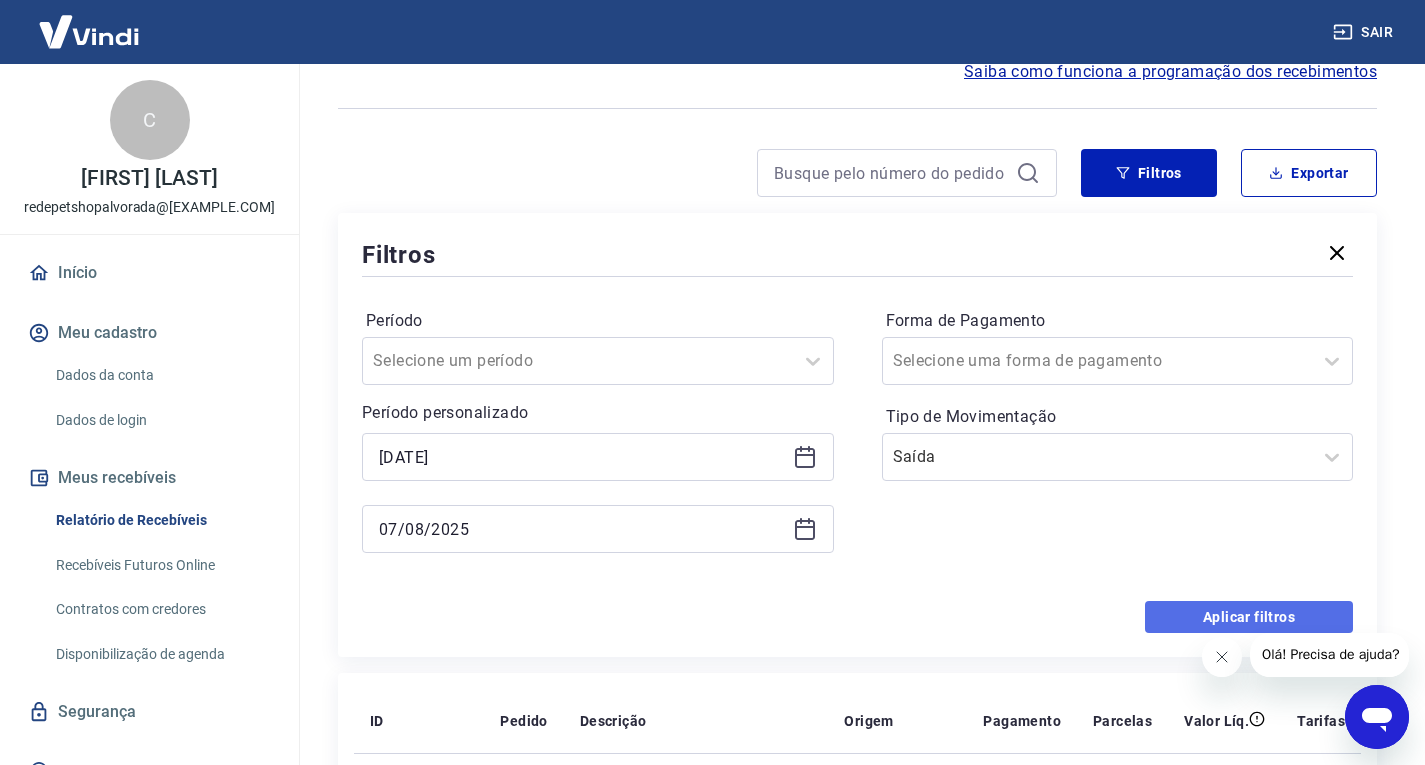 click on "Aplicar filtros" at bounding box center (1249, 617) 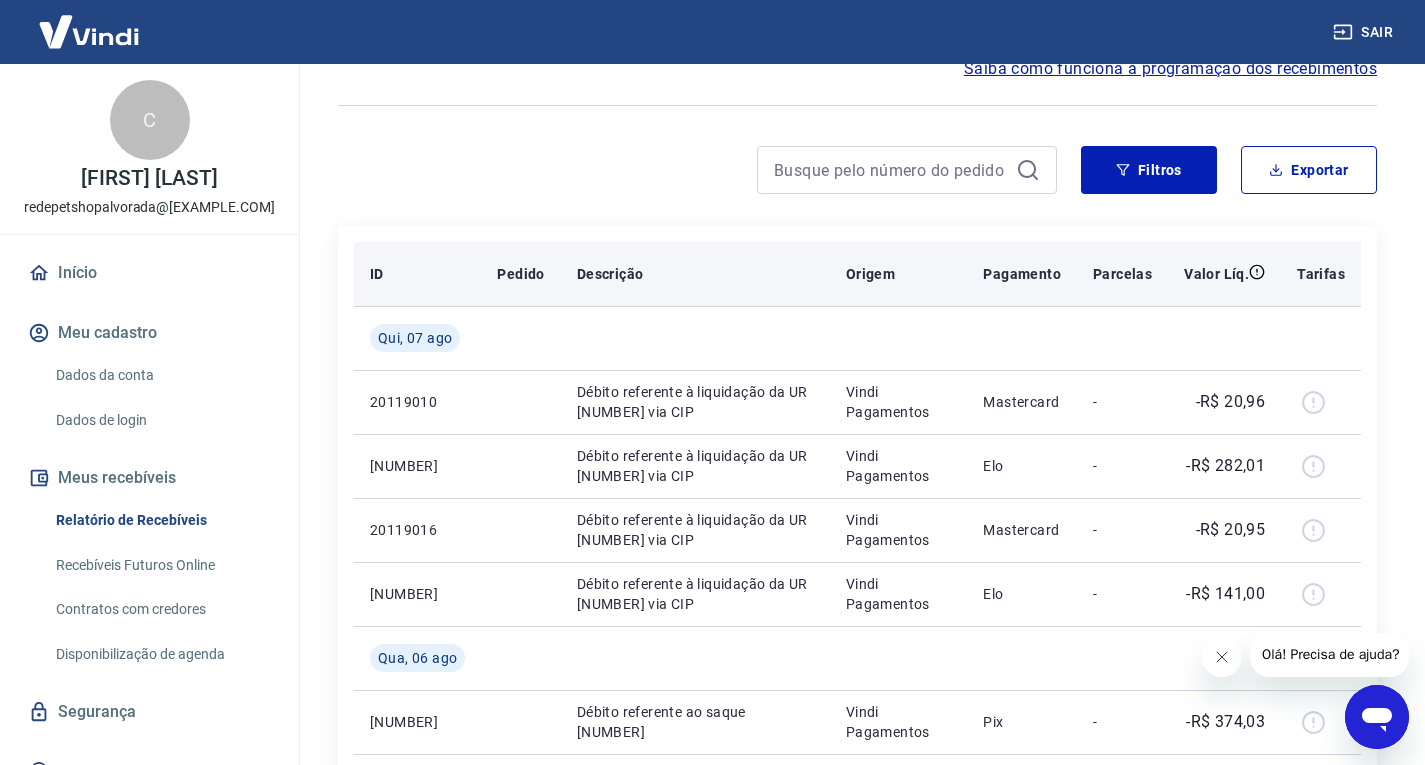 scroll, scrollTop: 100, scrollLeft: 0, axis: vertical 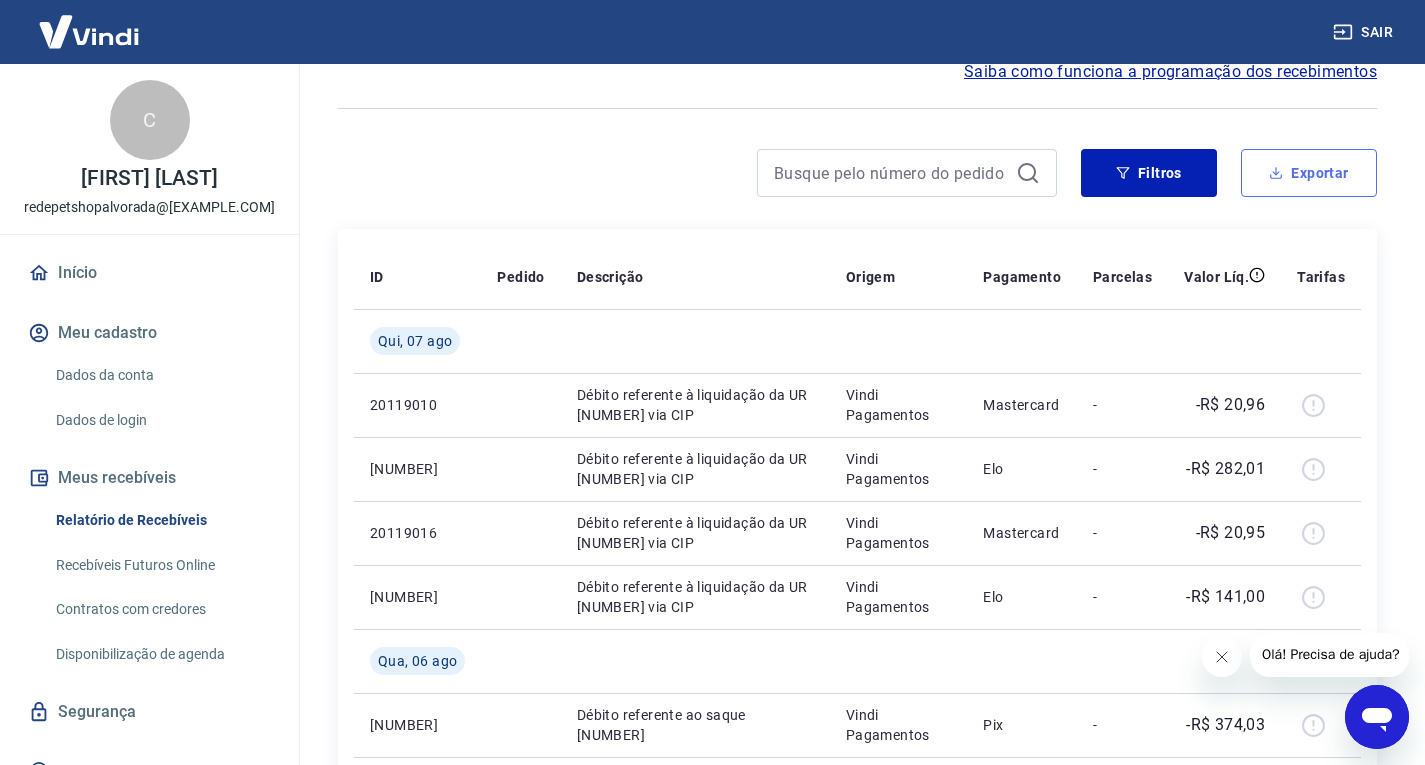 click on "Exportar" at bounding box center (1309, 173) 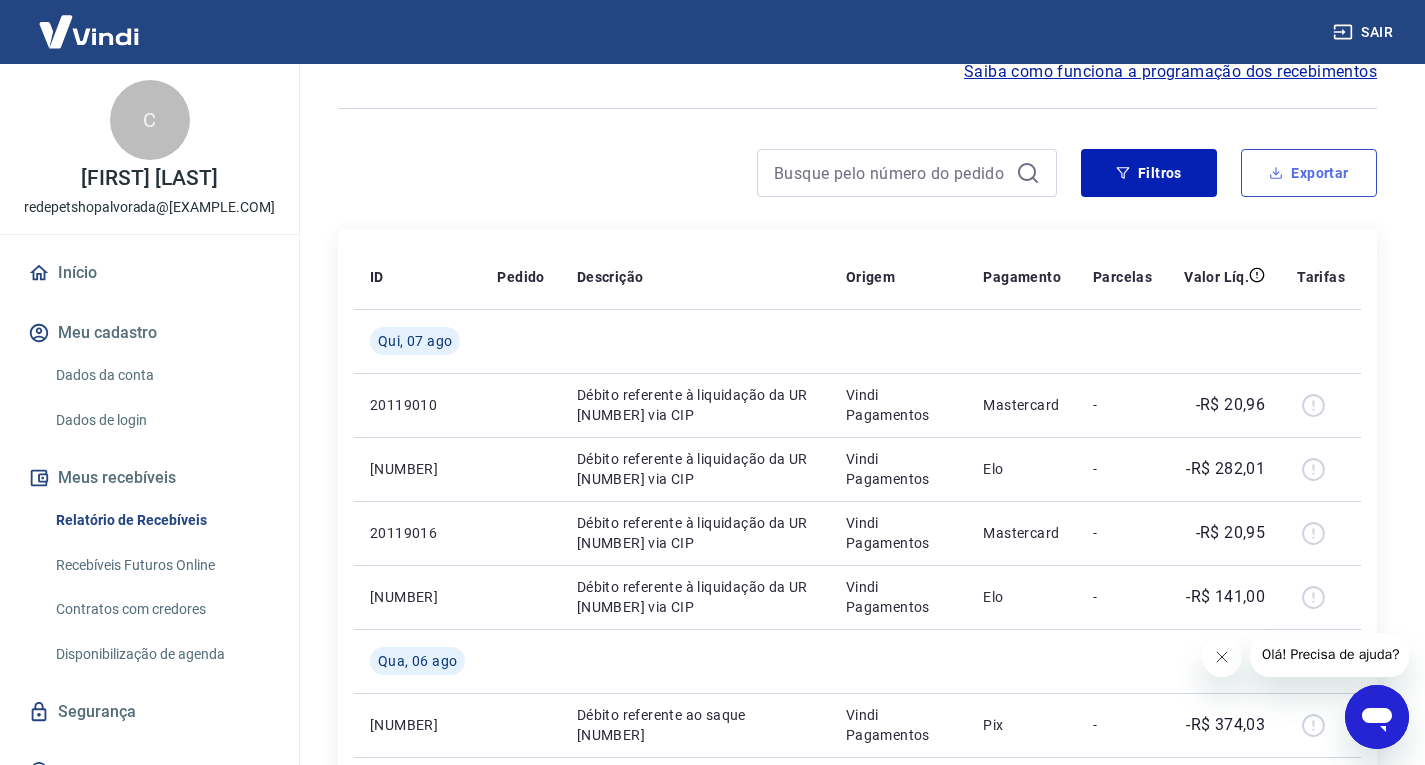 type on "[DATE]" 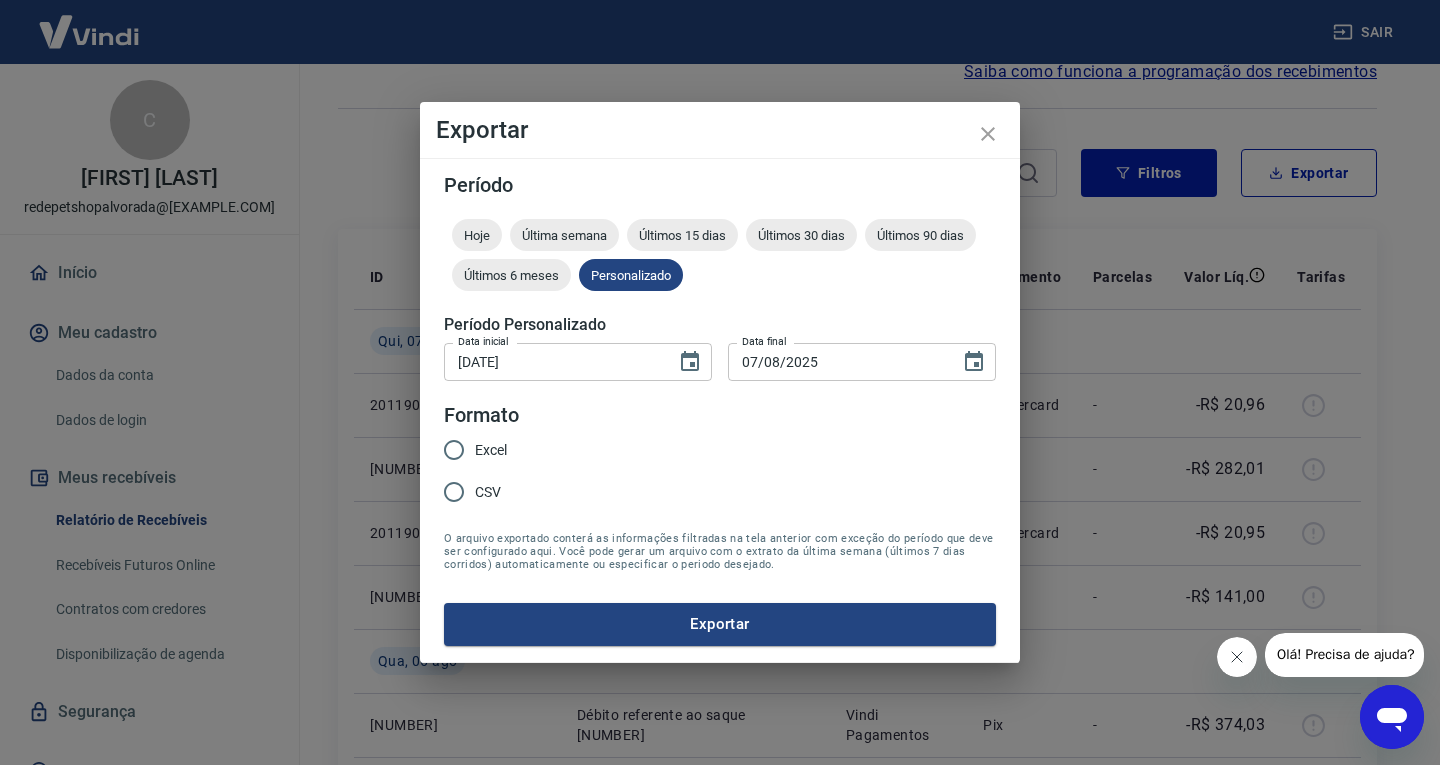 click on "Excel" at bounding box center [491, 450] 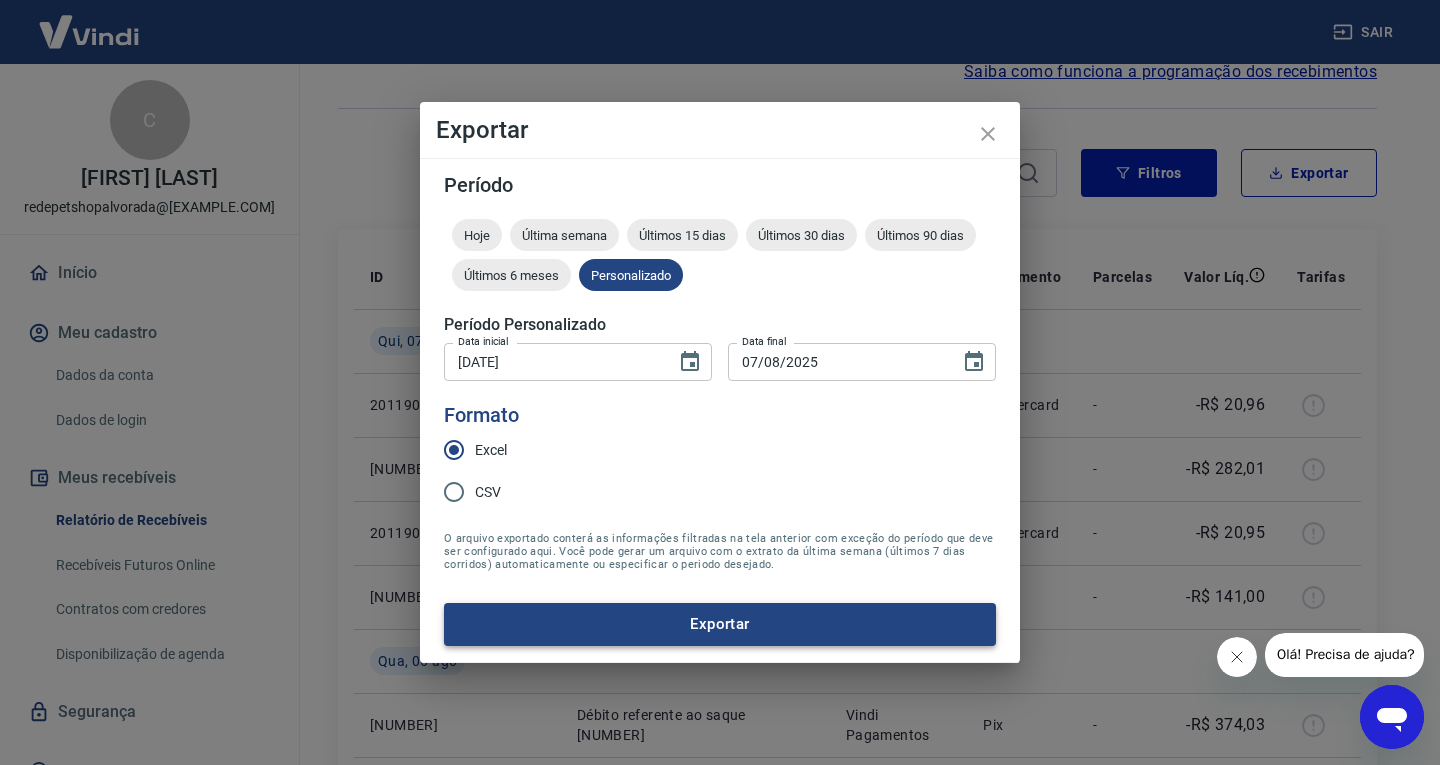 click on "Exportar" at bounding box center (720, 624) 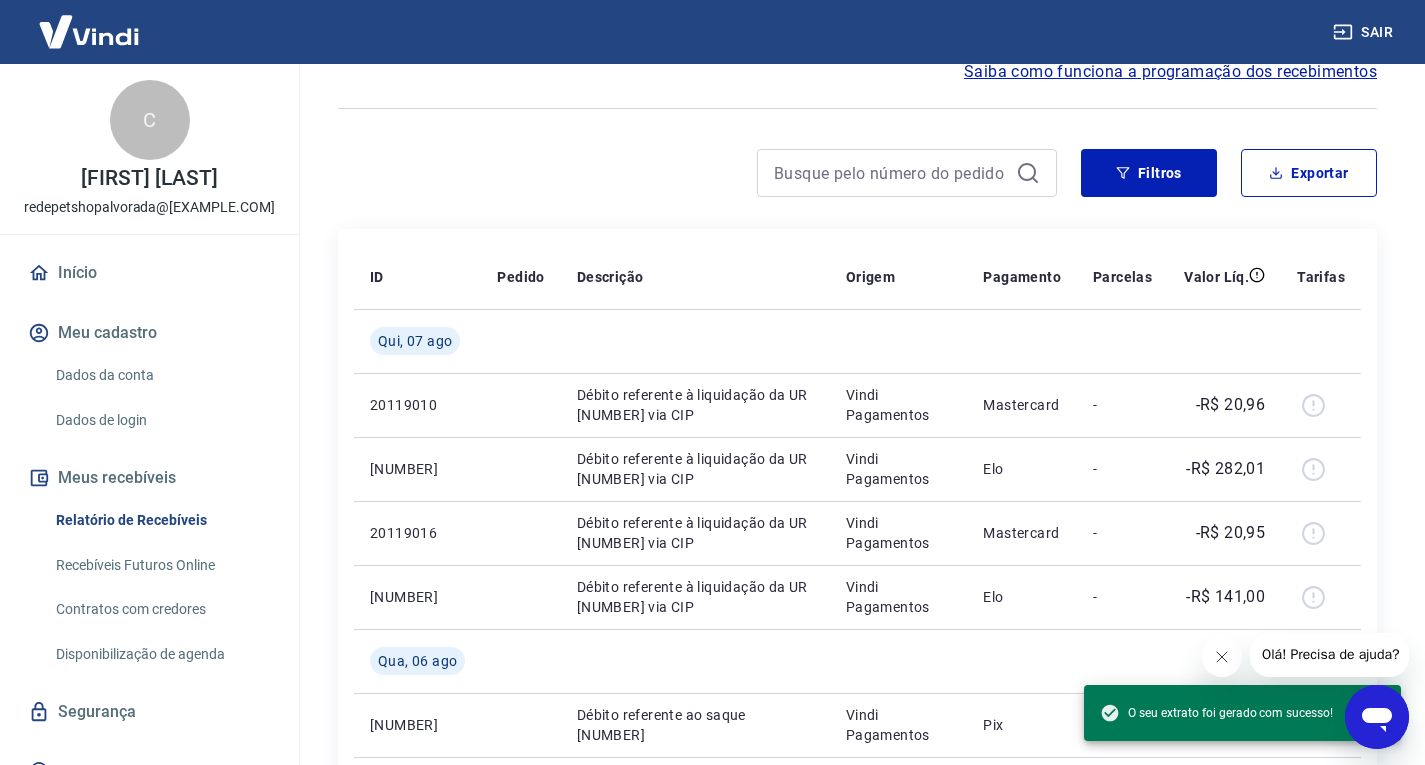 click at bounding box center (89, 31) 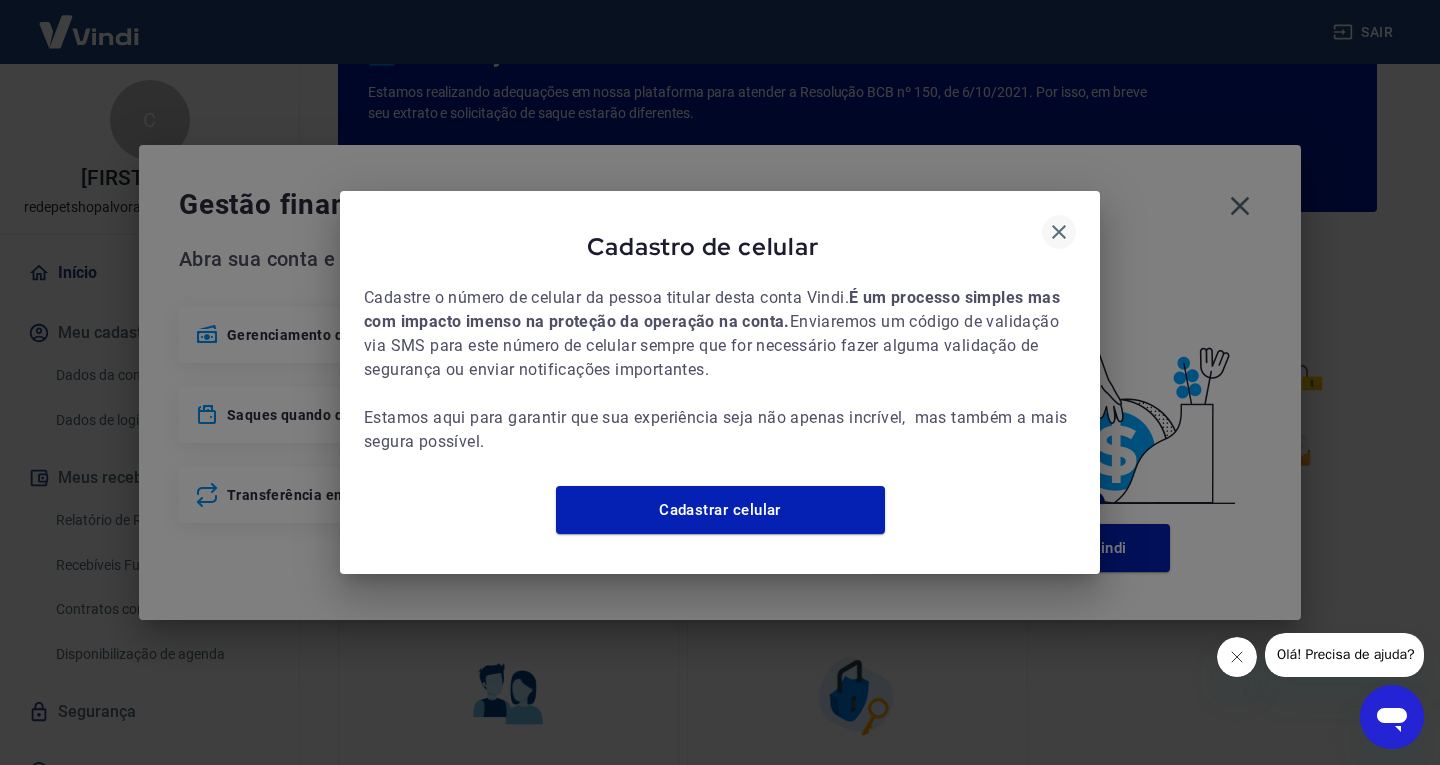 click 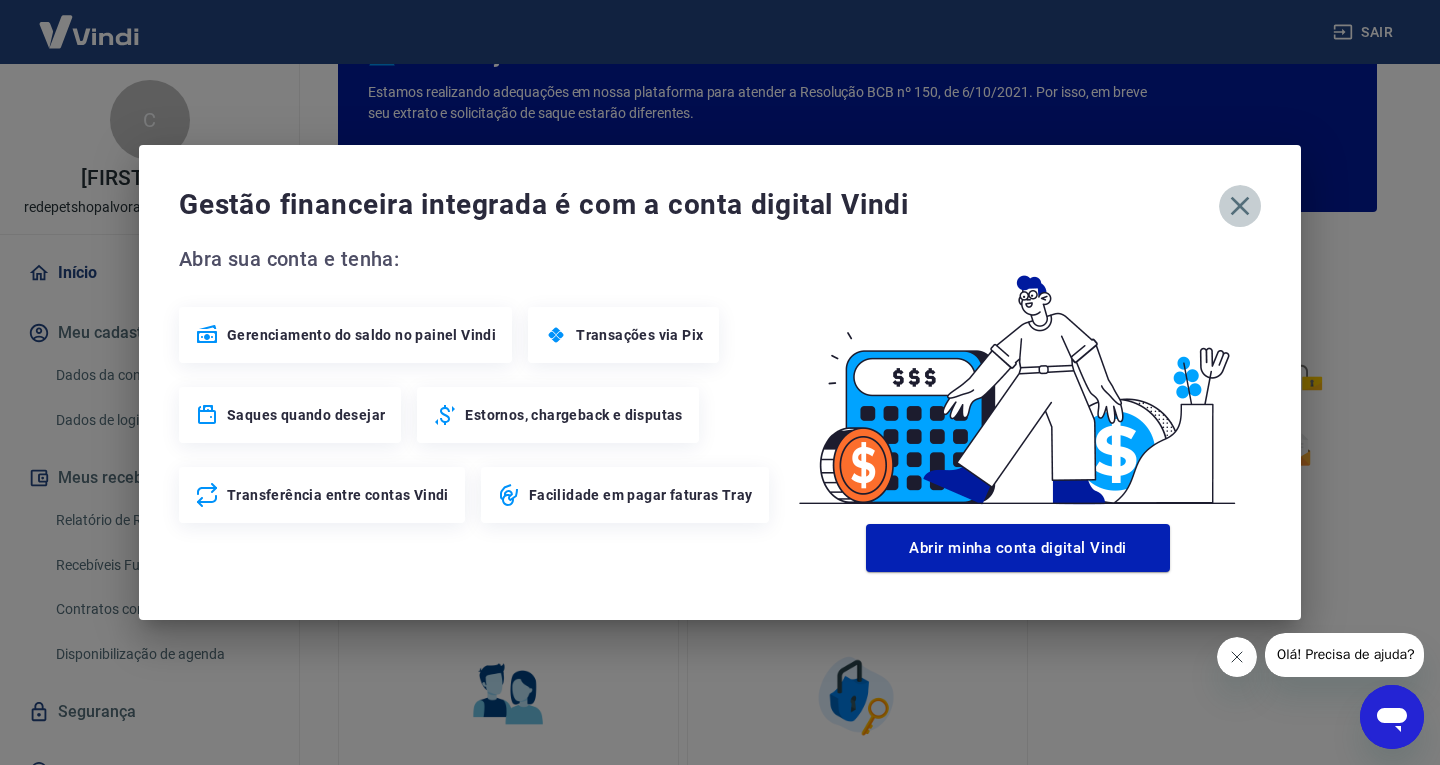 click 